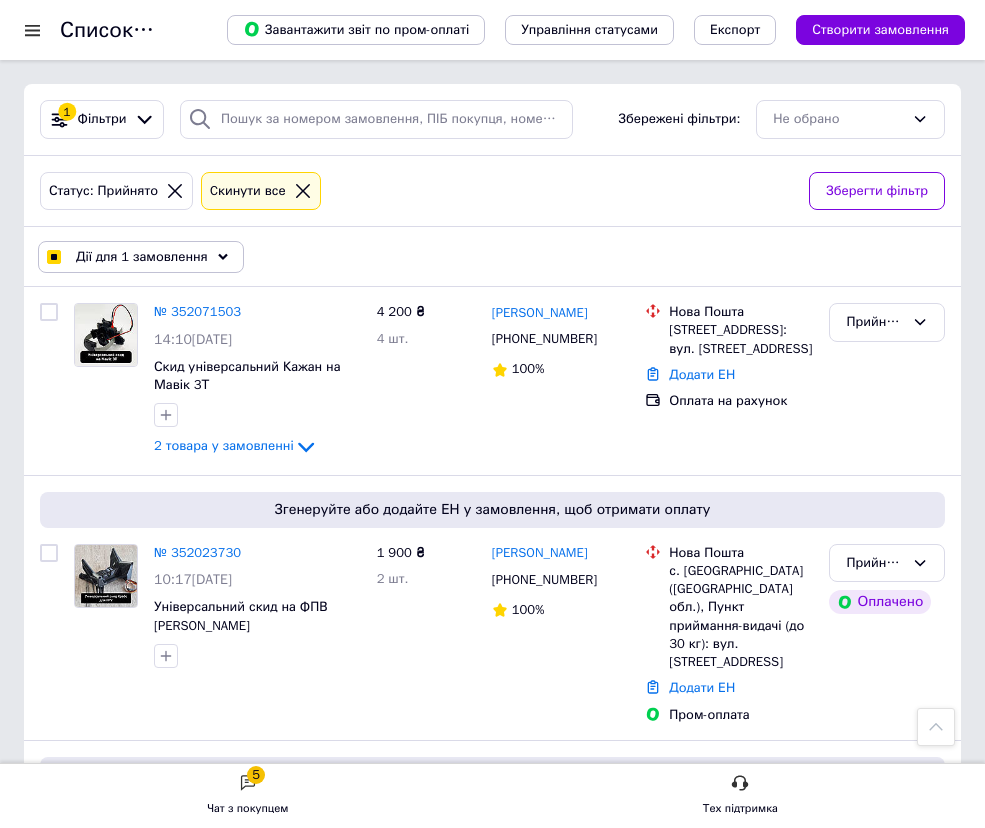 scroll, scrollTop: 653, scrollLeft: 0, axis: vertical 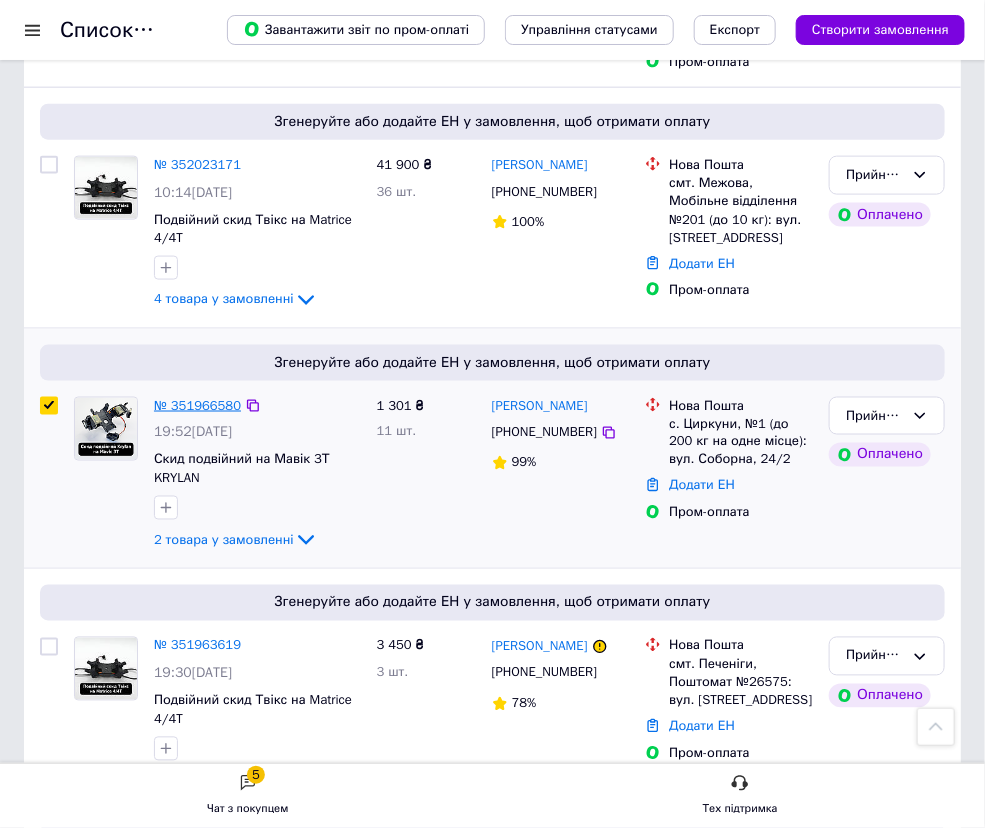 click on "№ 351966580" at bounding box center (197, 405) 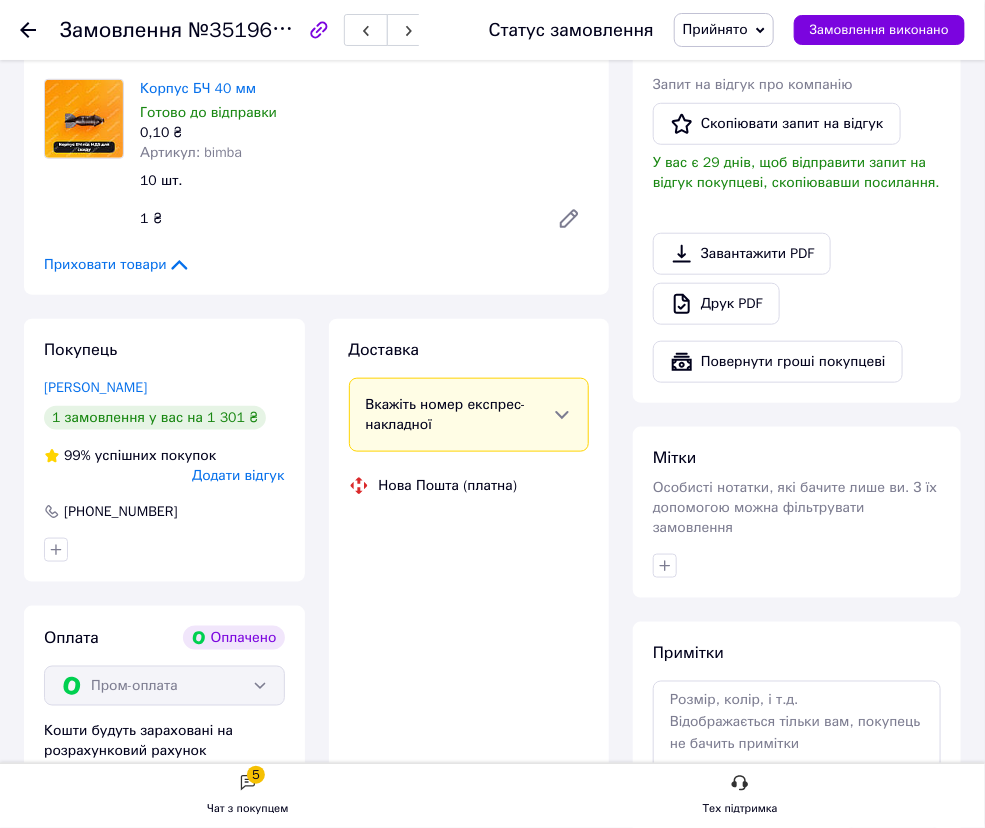 scroll, scrollTop: 380, scrollLeft: 0, axis: vertical 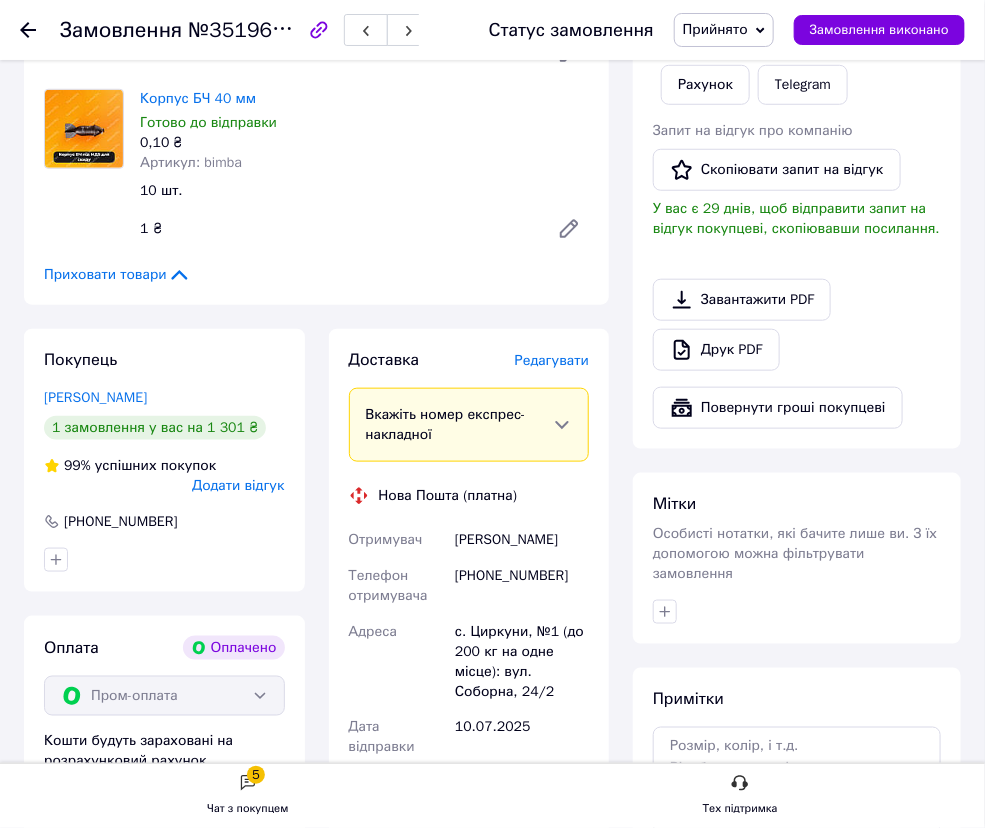 click on "Редагувати" at bounding box center [552, 360] 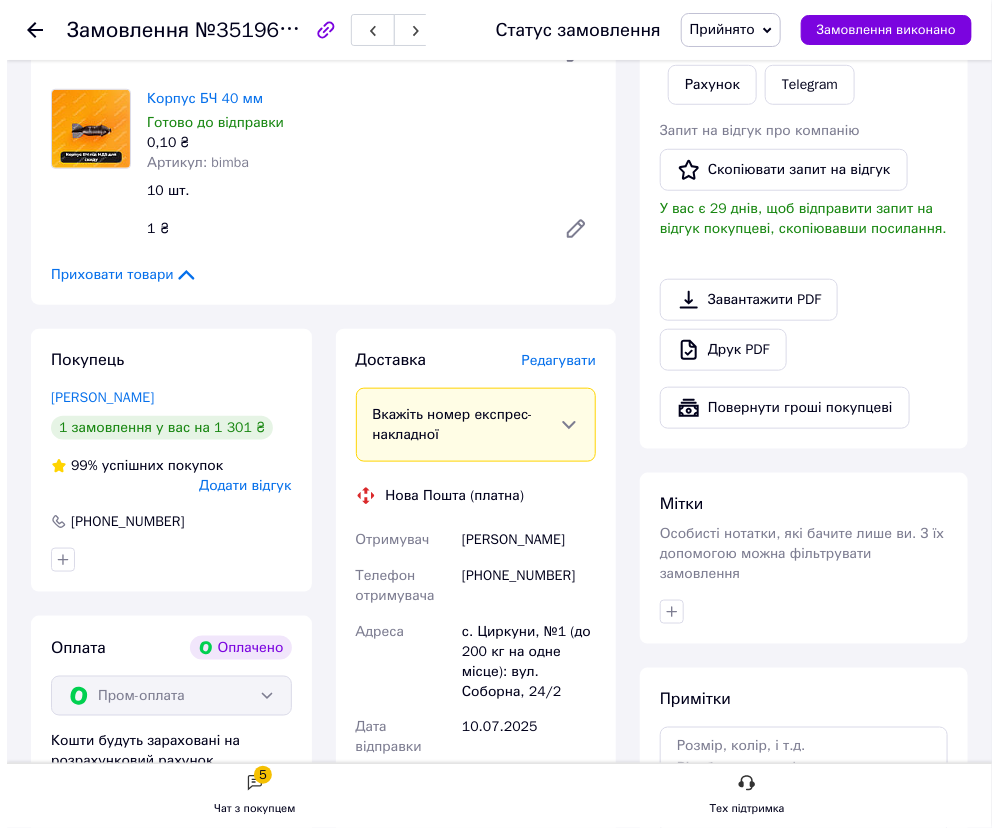 scroll, scrollTop: 0, scrollLeft: 0, axis: both 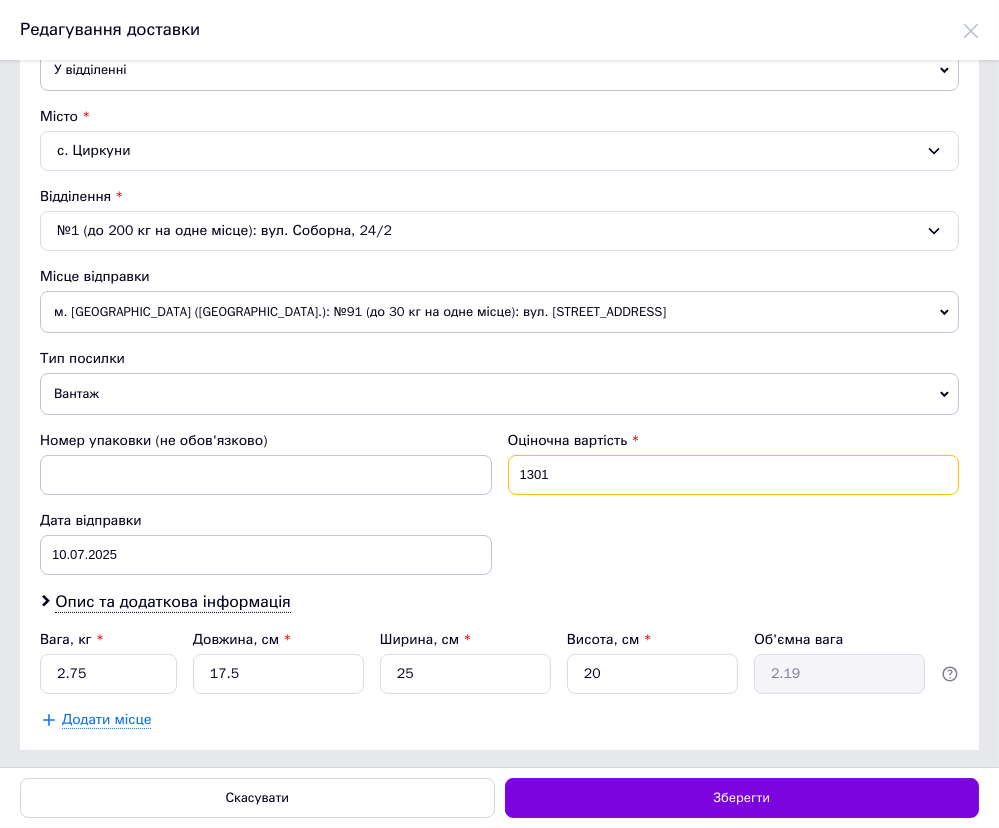 drag, startPoint x: 550, startPoint y: 474, endPoint x: 407, endPoint y: 466, distance: 143.2236 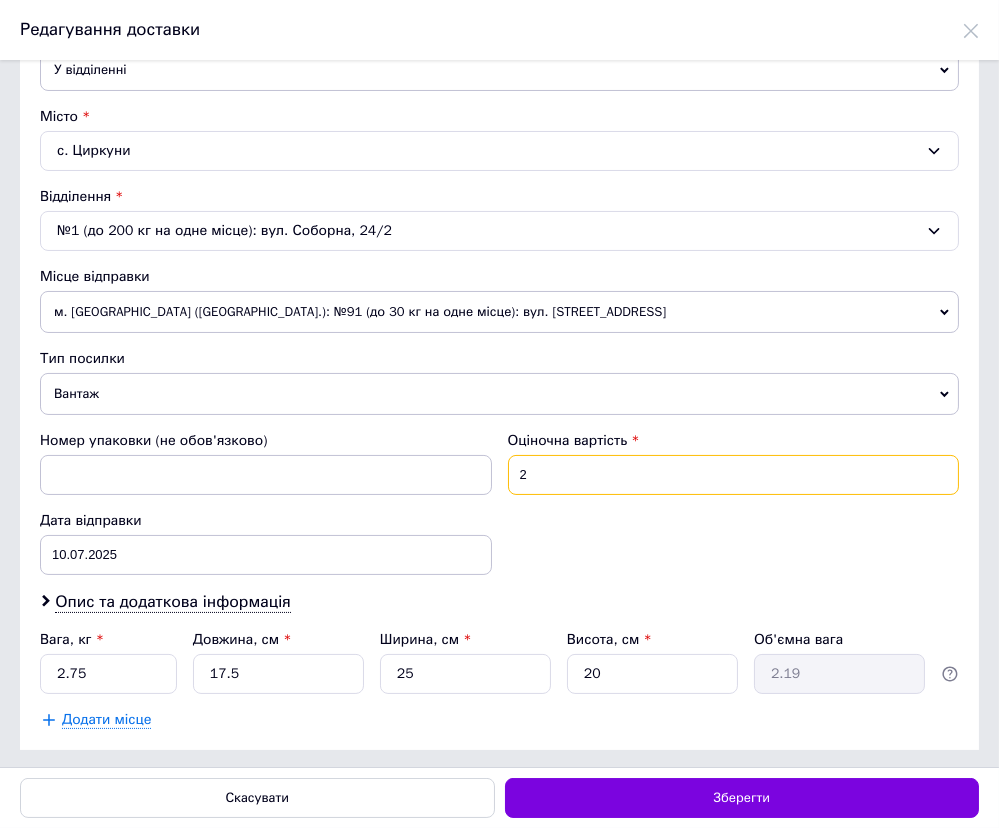 type on "200" 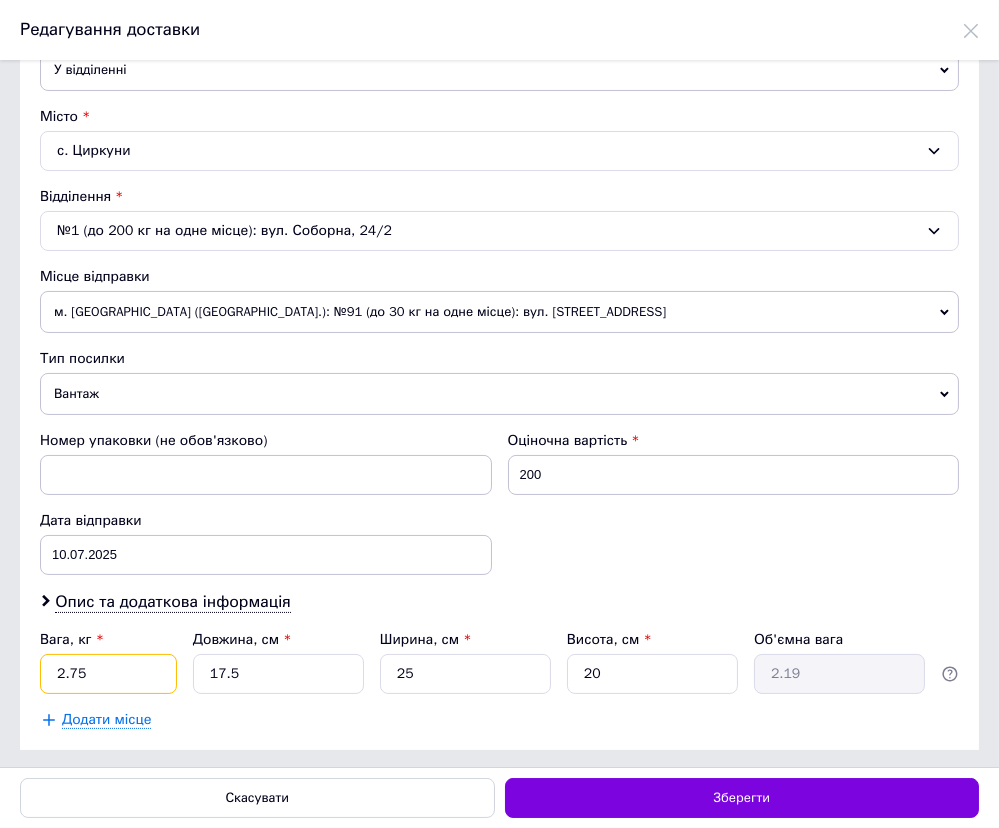 drag, startPoint x: 83, startPoint y: 672, endPoint x: 37, endPoint y: 670, distance: 46.043457 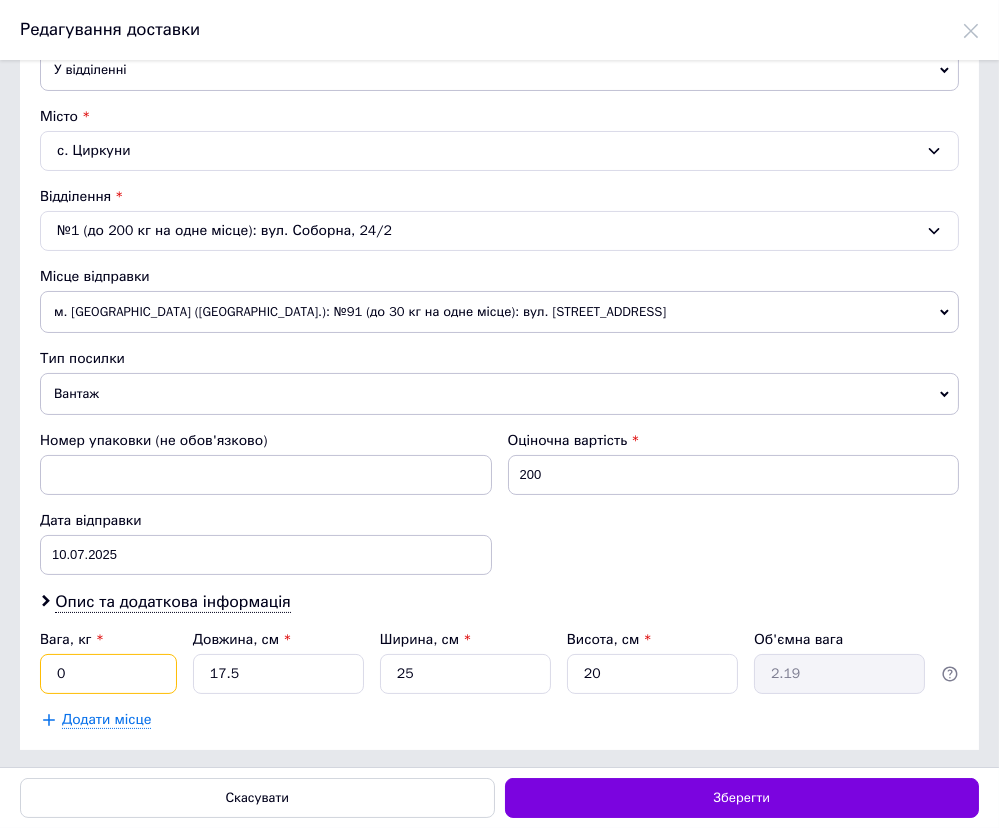 type on "0.8" 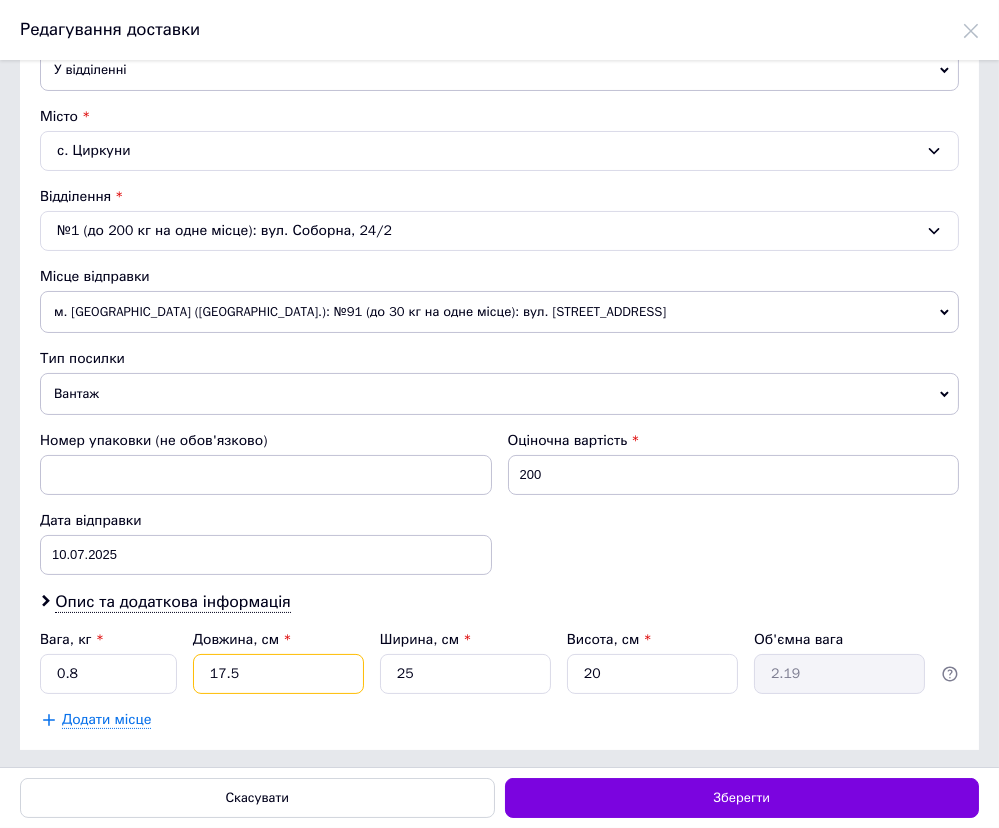 drag, startPoint x: 238, startPoint y: 669, endPoint x: 201, endPoint y: 671, distance: 37.054016 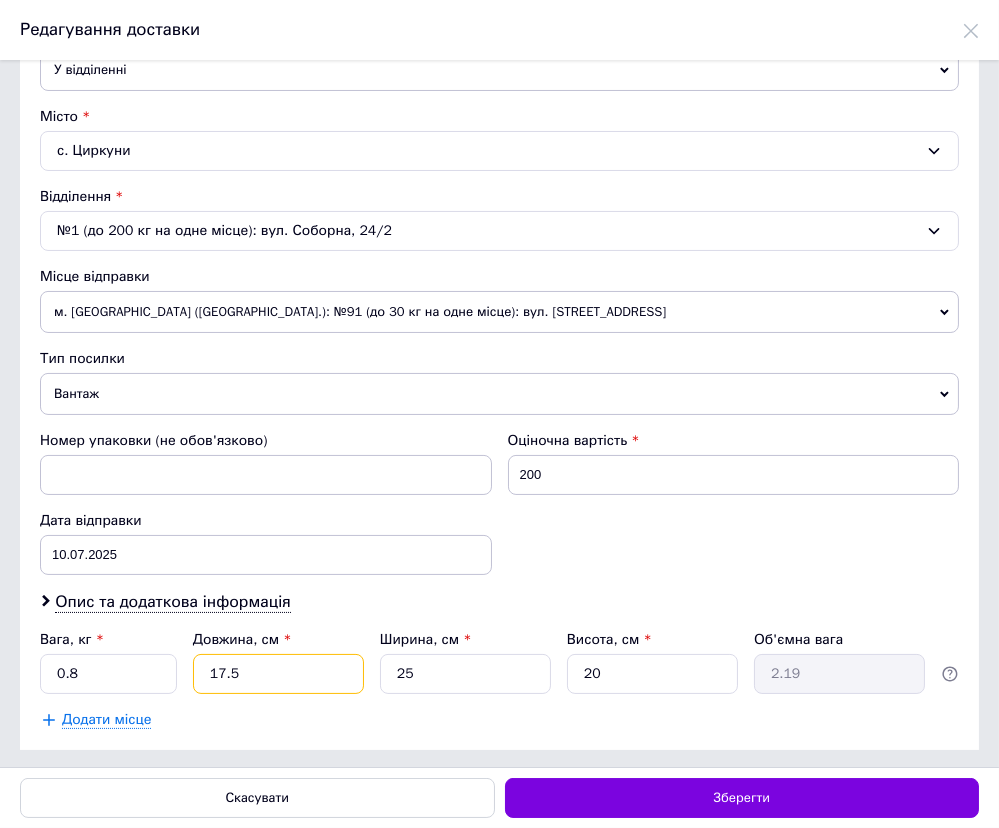 type on "1" 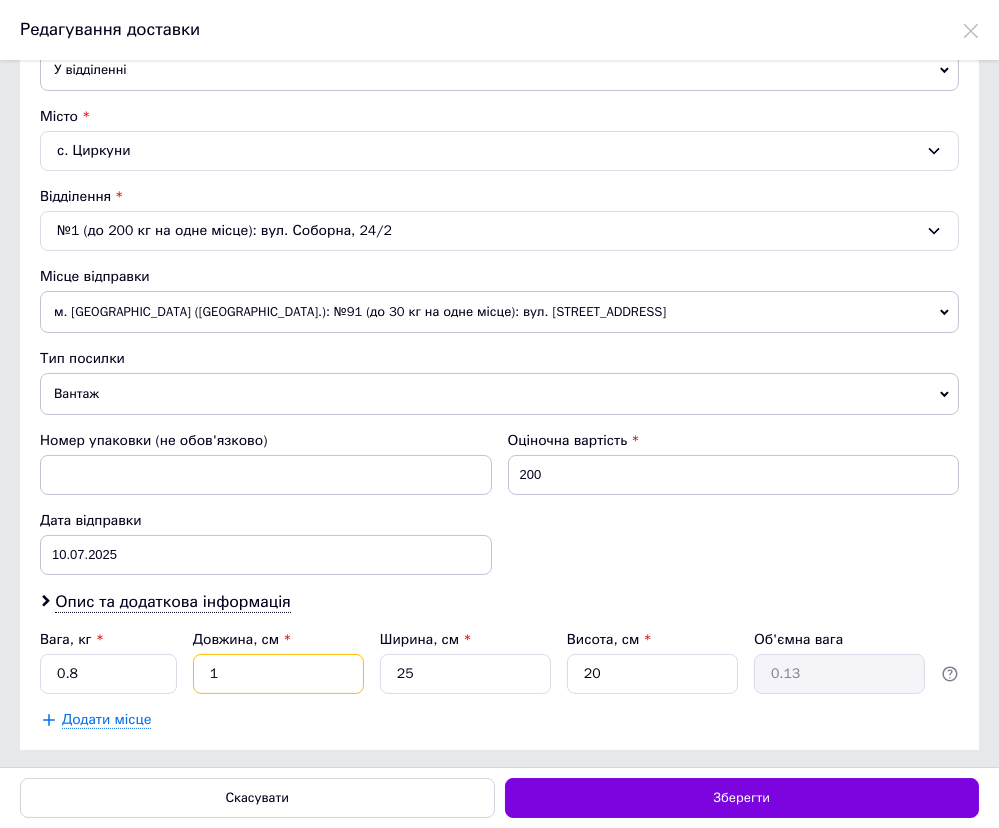 type on "17" 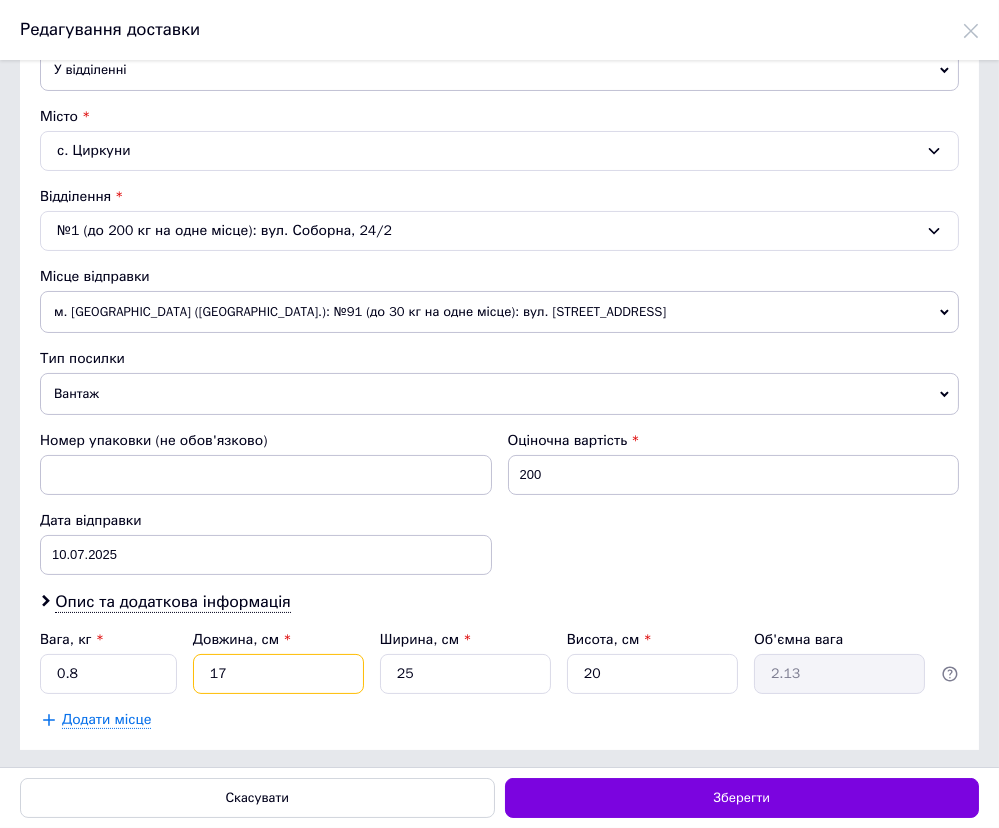 type on "17" 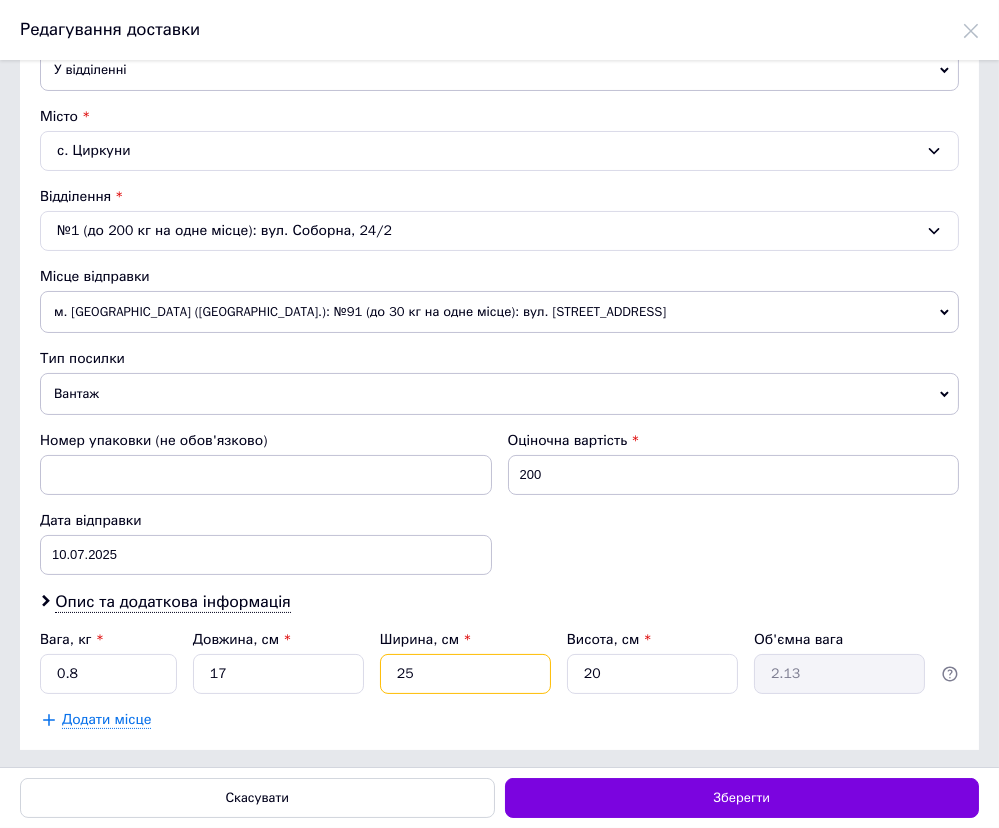 type on "2" 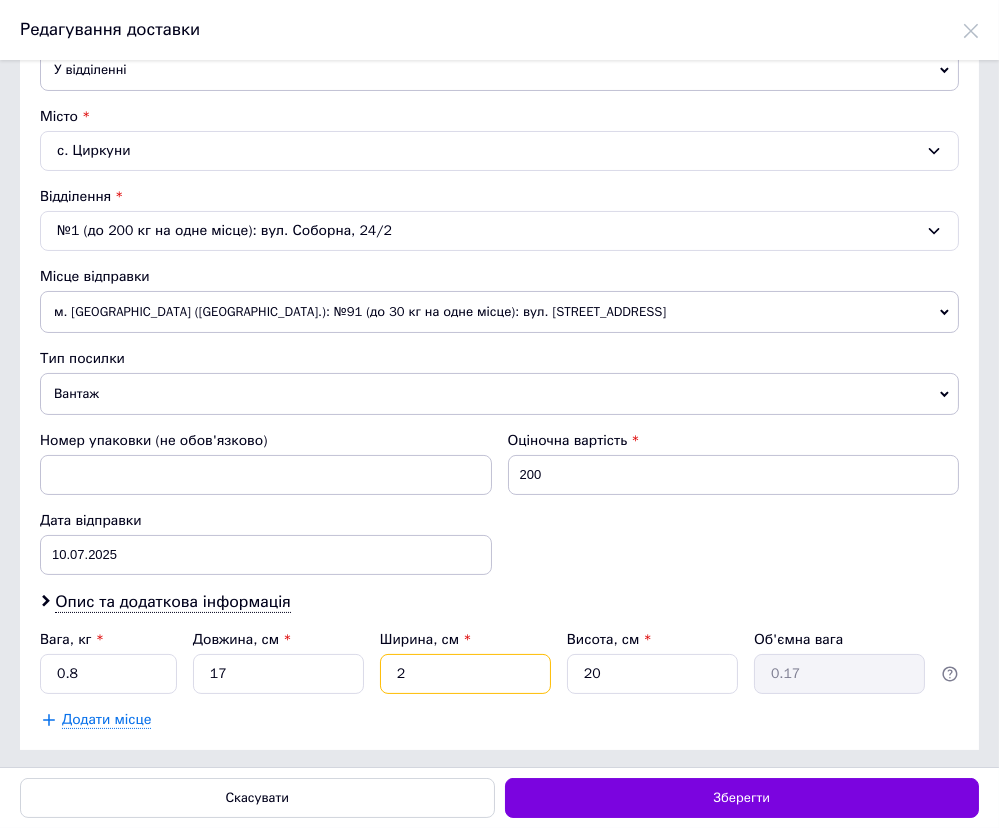 type on "24" 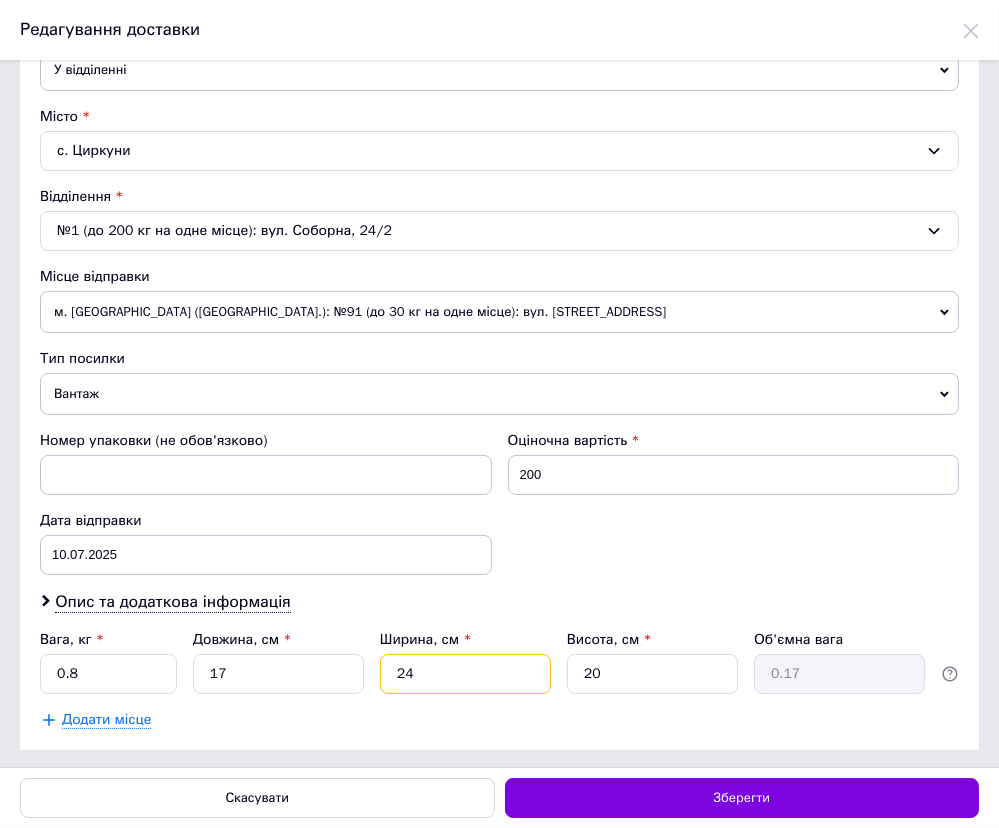 type on "2.04" 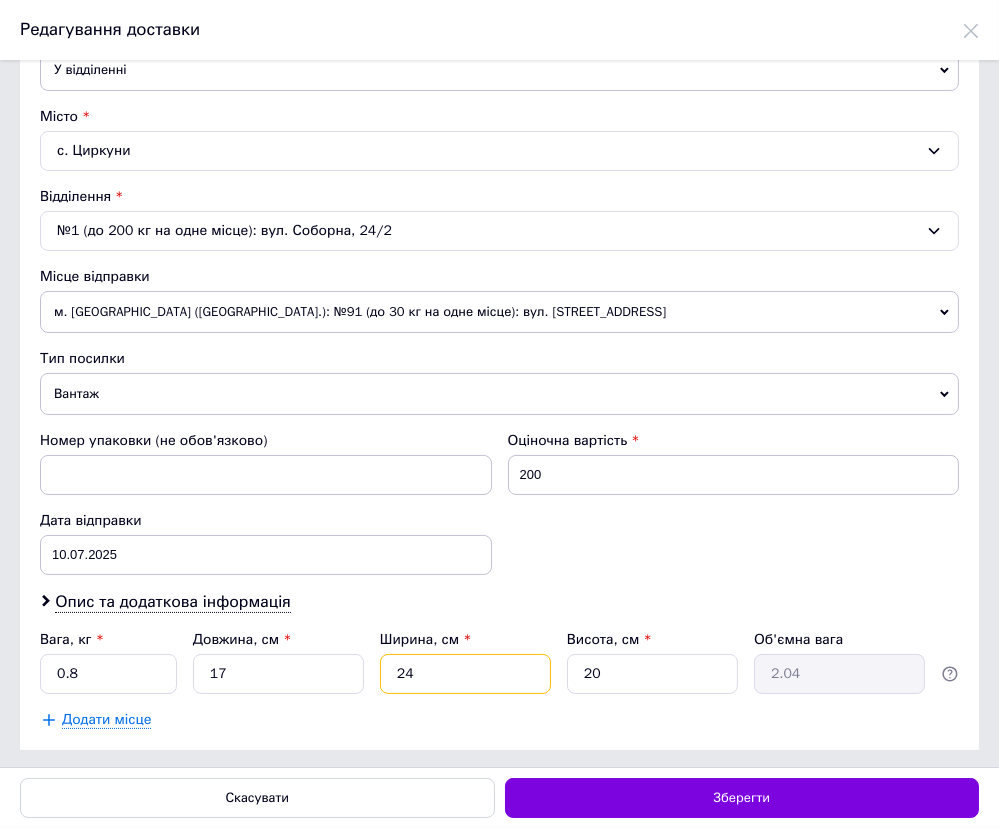 type on "24" 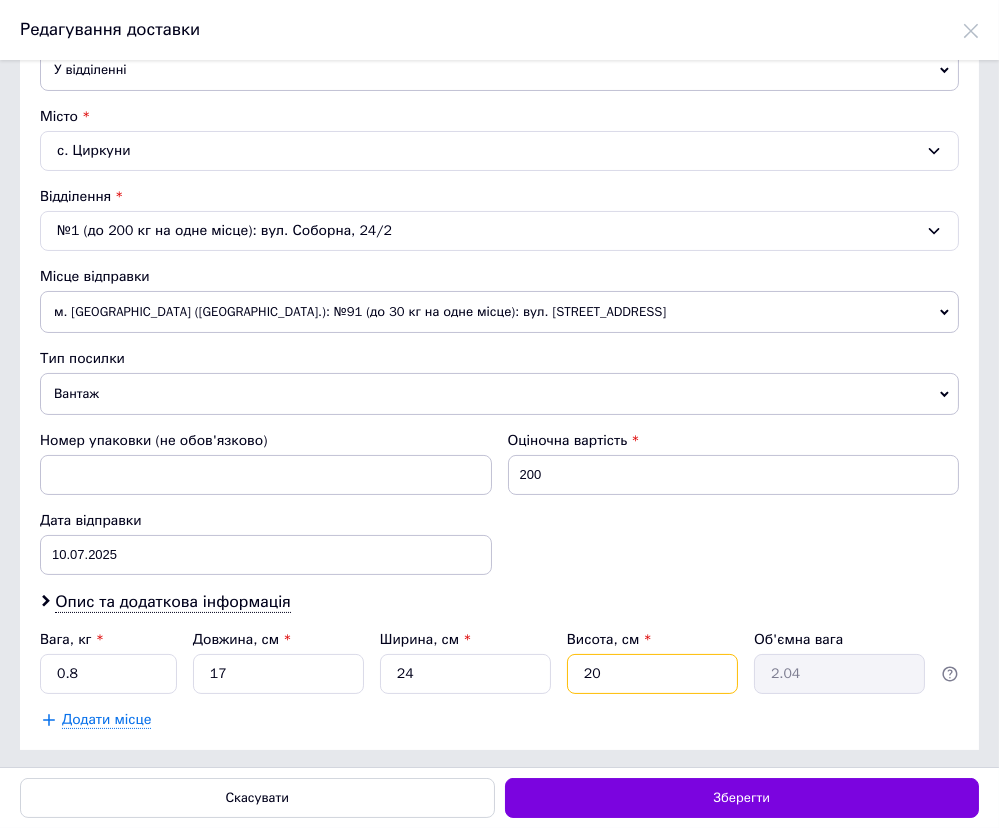 drag, startPoint x: 599, startPoint y: 674, endPoint x: 575, endPoint y: 669, distance: 24.5153 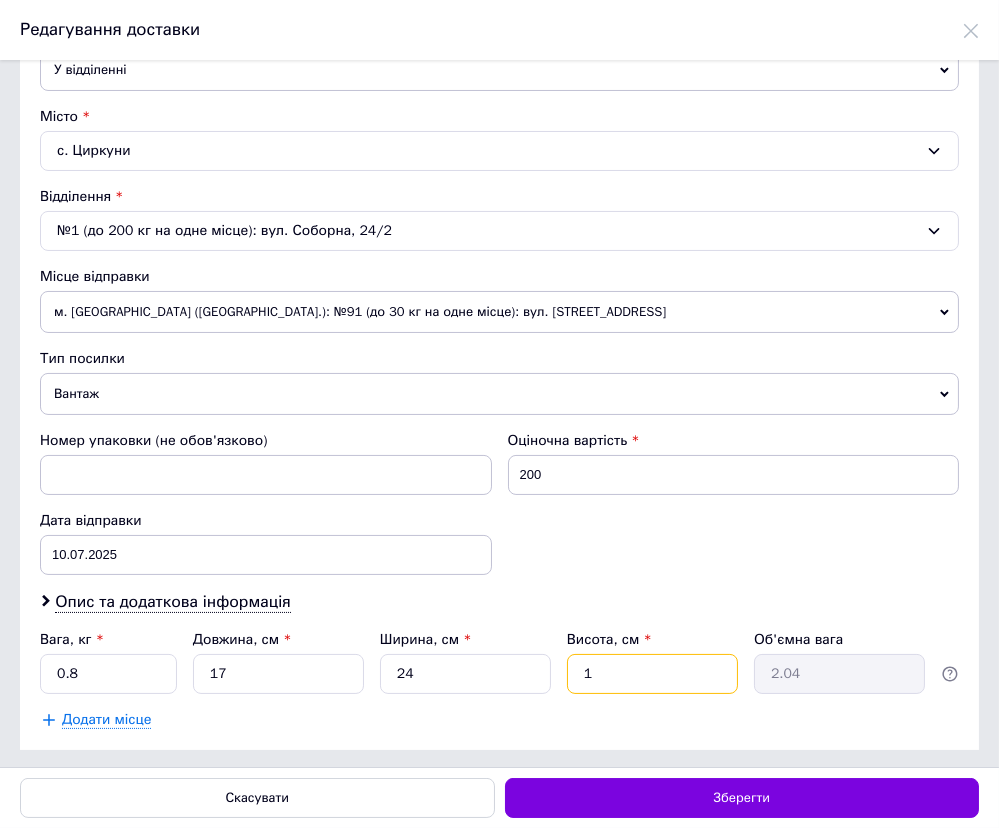 type on "0.1" 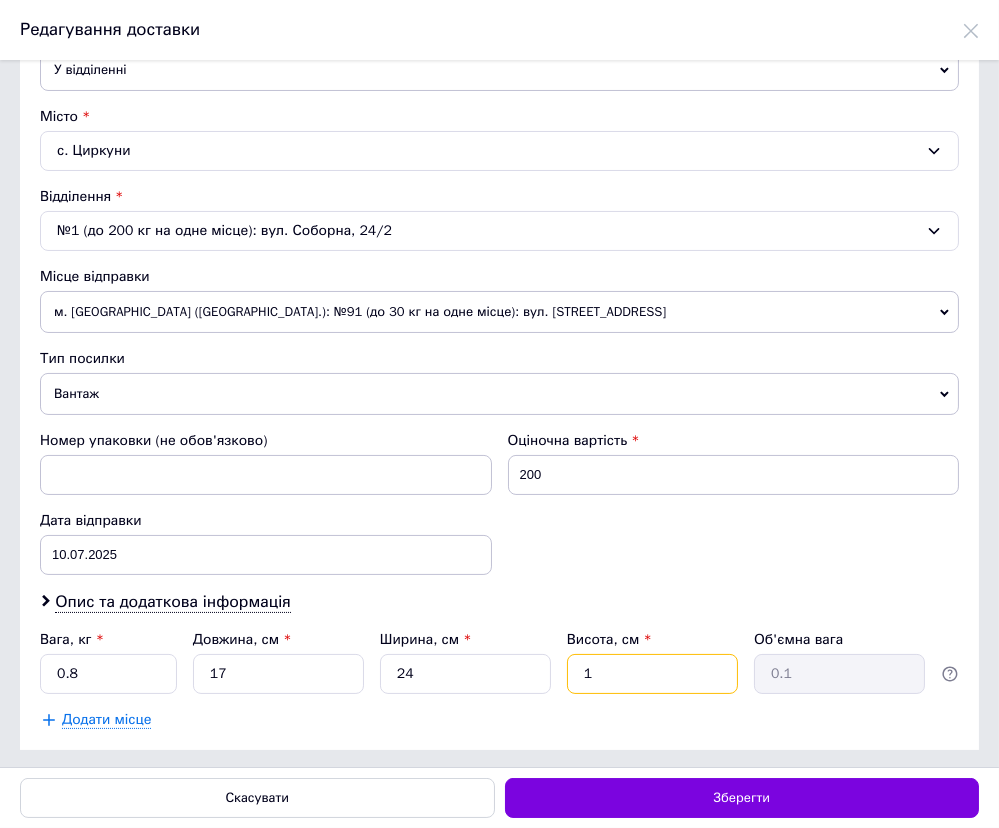 type on "16" 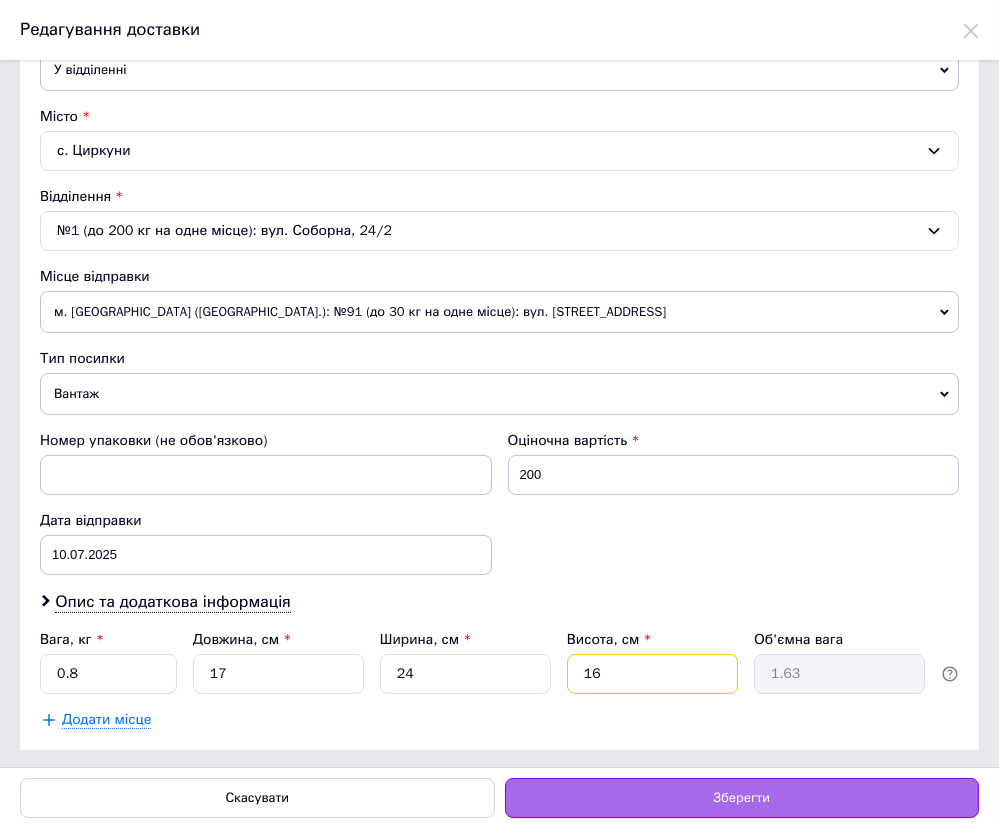 type on "16" 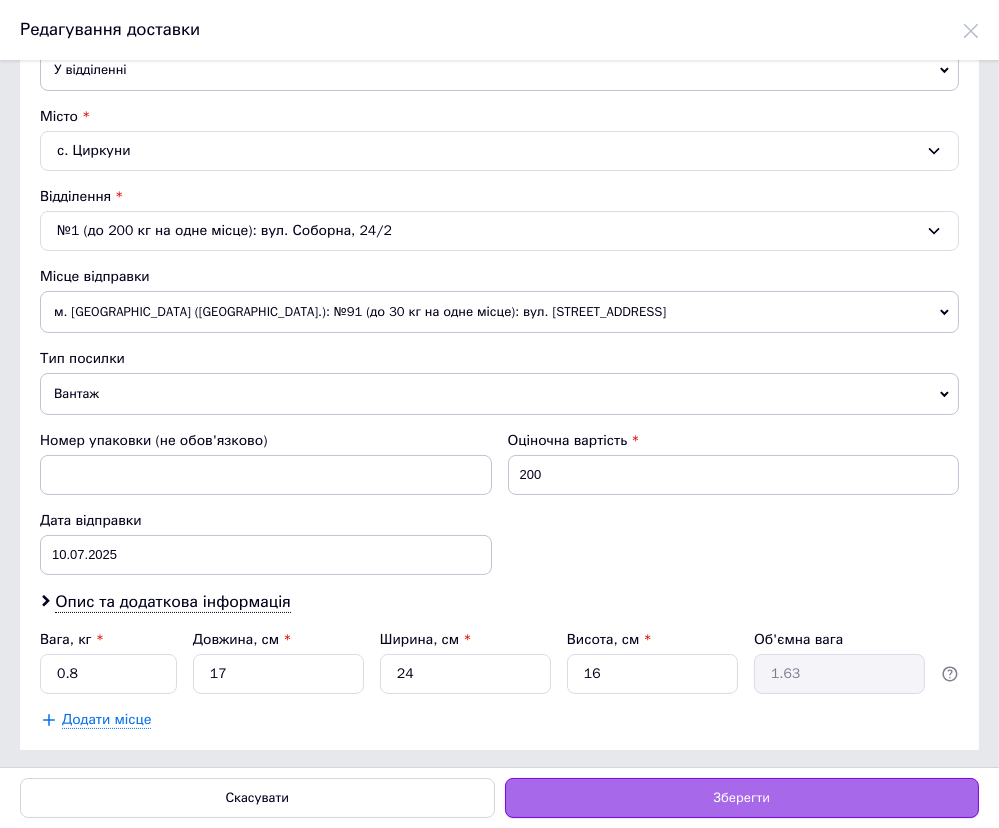 click on "Зберегти" at bounding box center [742, 798] 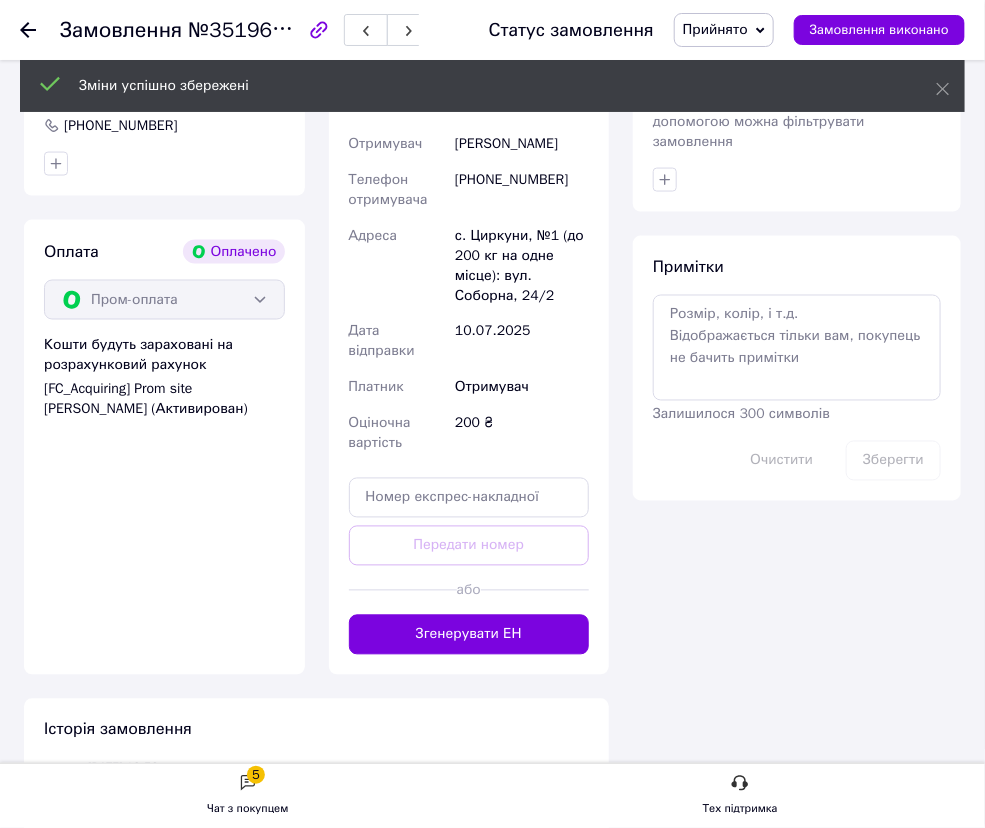 scroll, scrollTop: 835, scrollLeft: 0, axis: vertical 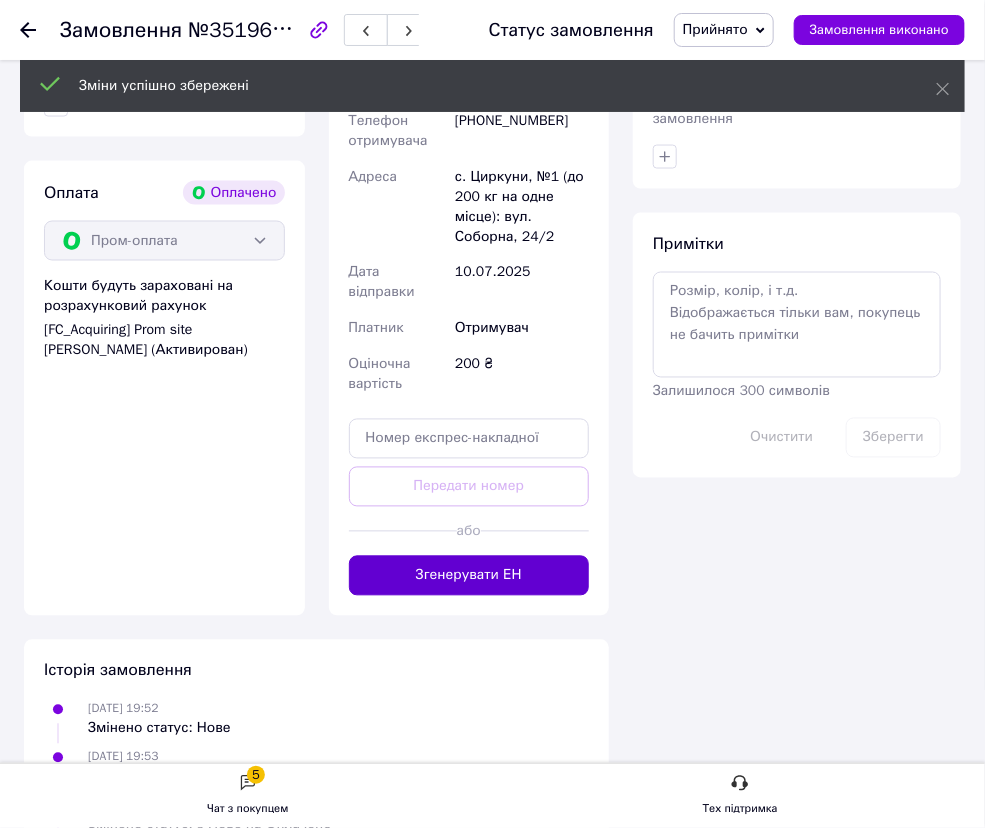 click on "Згенерувати ЕН" at bounding box center [469, 576] 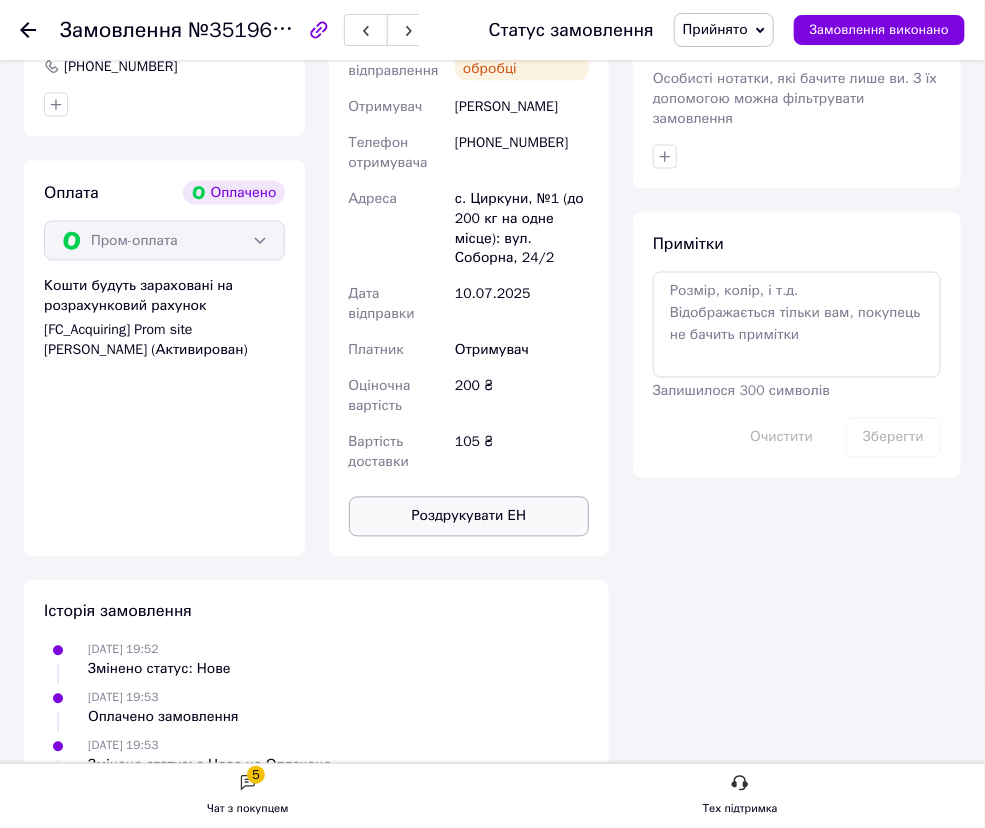 click on "Роздрукувати ЕН" at bounding box center [469, 517] 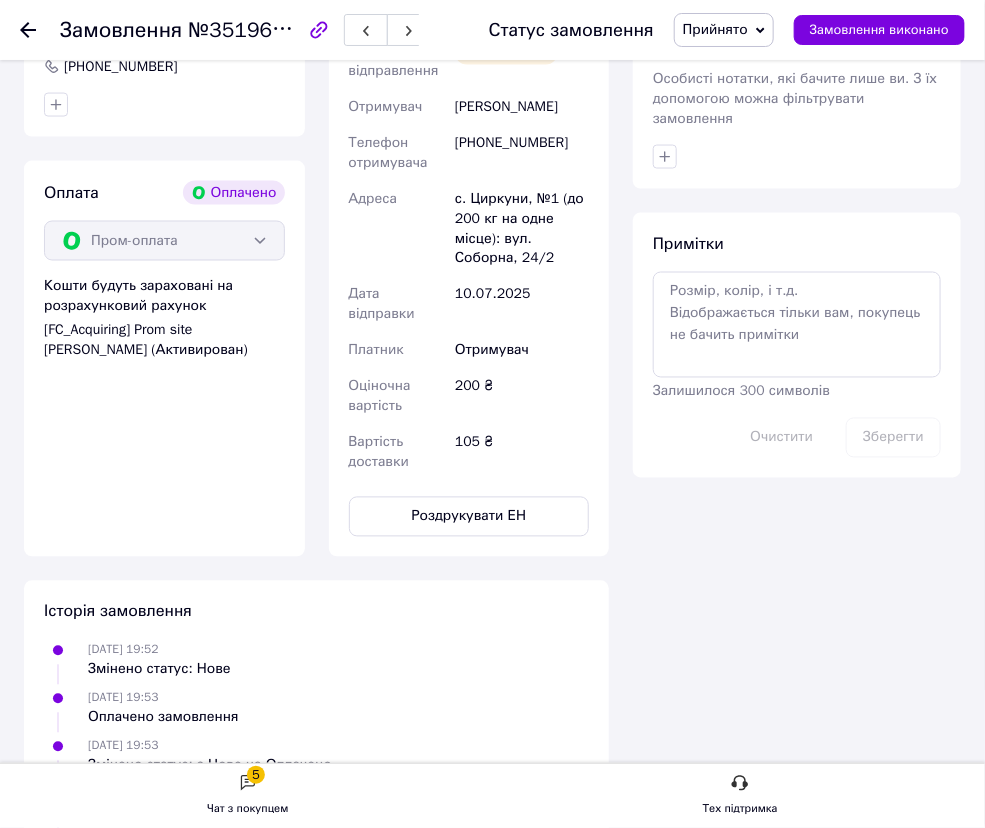 click 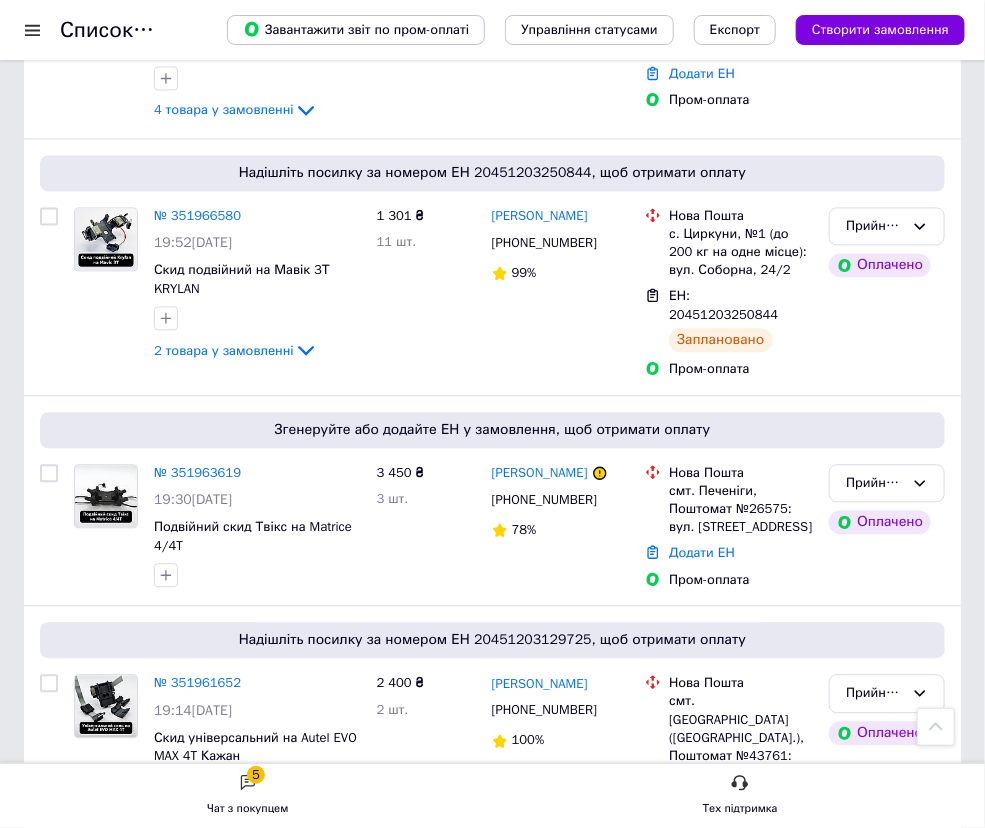 scroll, scrollTop: 1181, scrollLeft: 0, axis: vertical 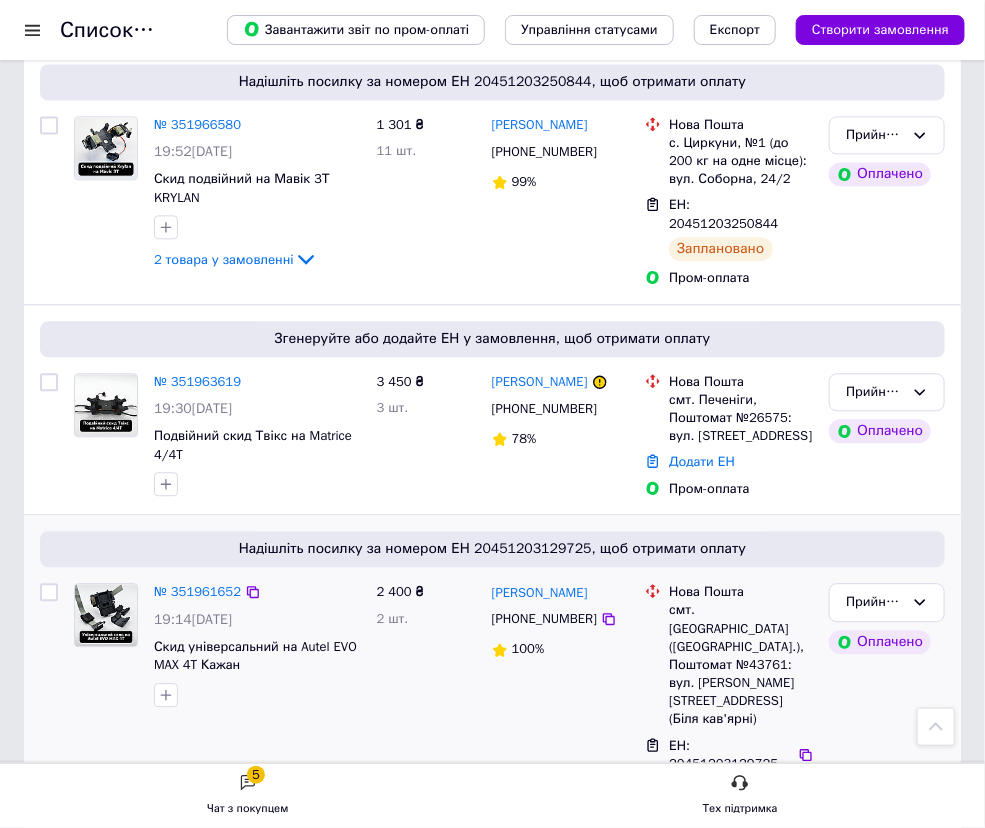 click on "[PERSON_NAME] [PHONE_NUMBER] 100%" at bounding box center (560, 705) 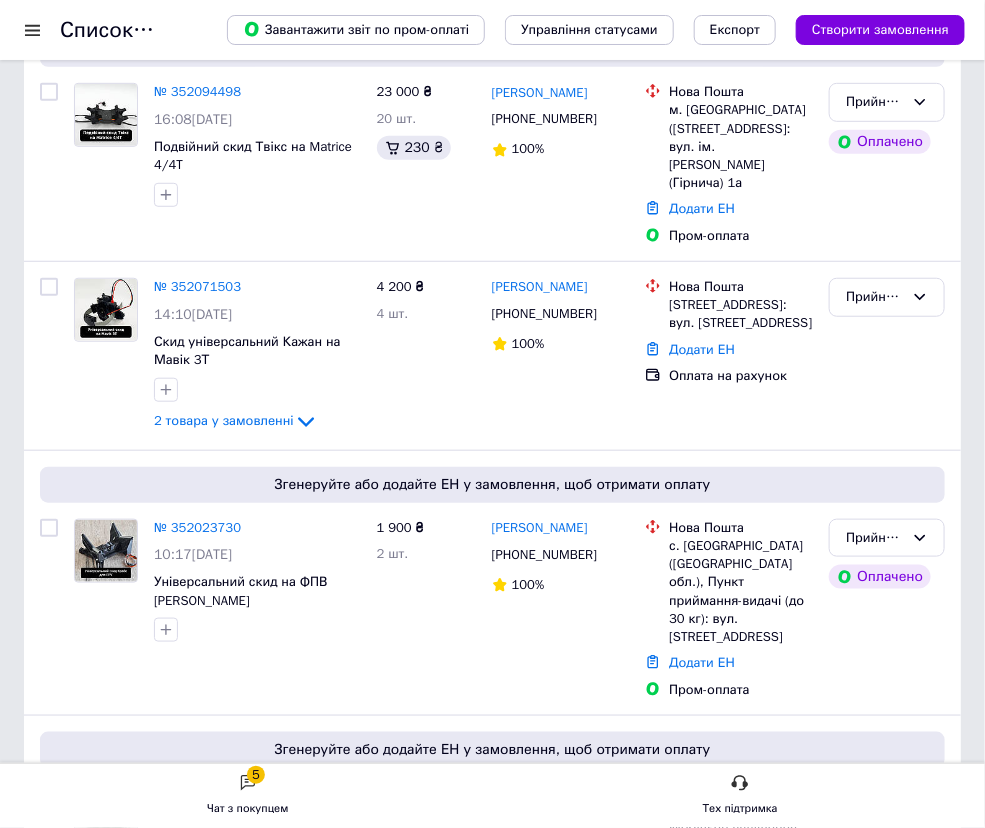 scroll, scrollTop: 181, scrollLeft: 0, axis: vertical 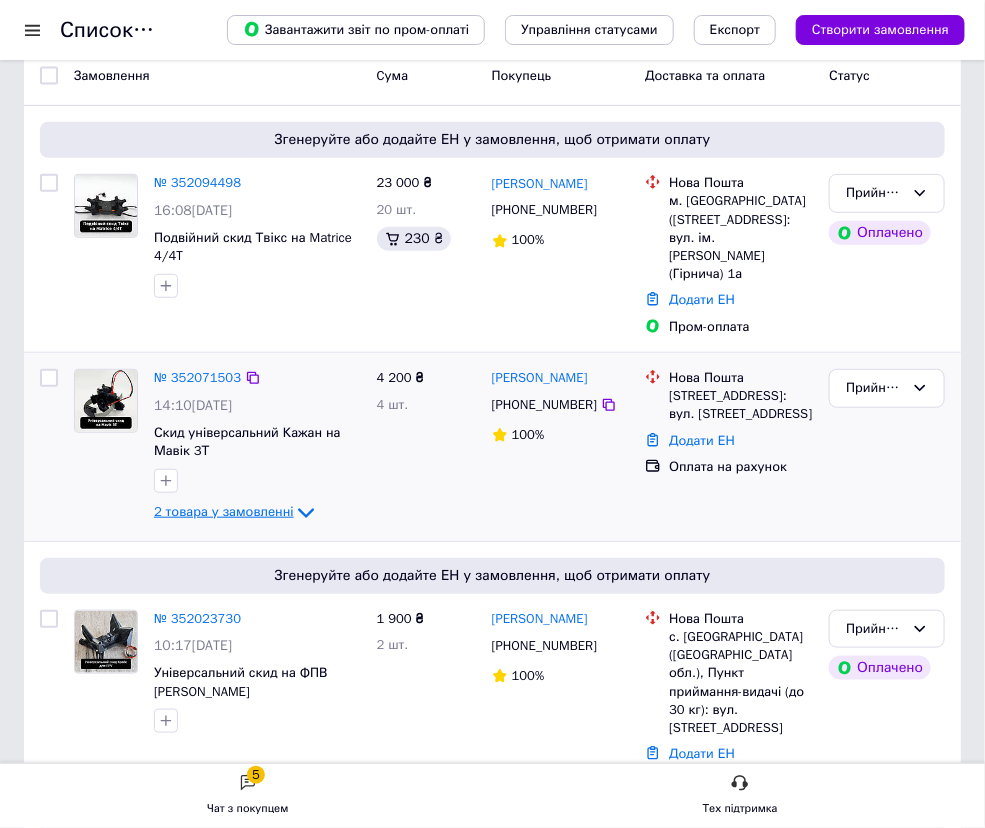 click on "2 товара у замовленні" at bounding box center [224, 511] 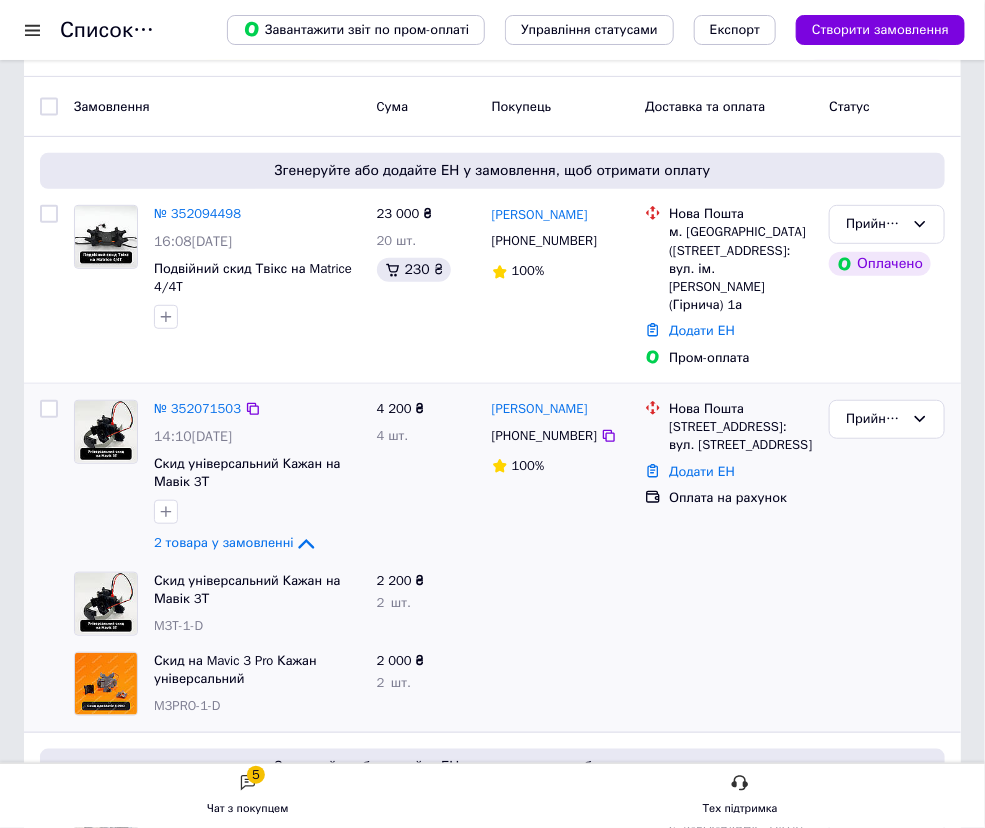 scroll, scrollTop: 181, scrollLeft: 0, axis: vertical 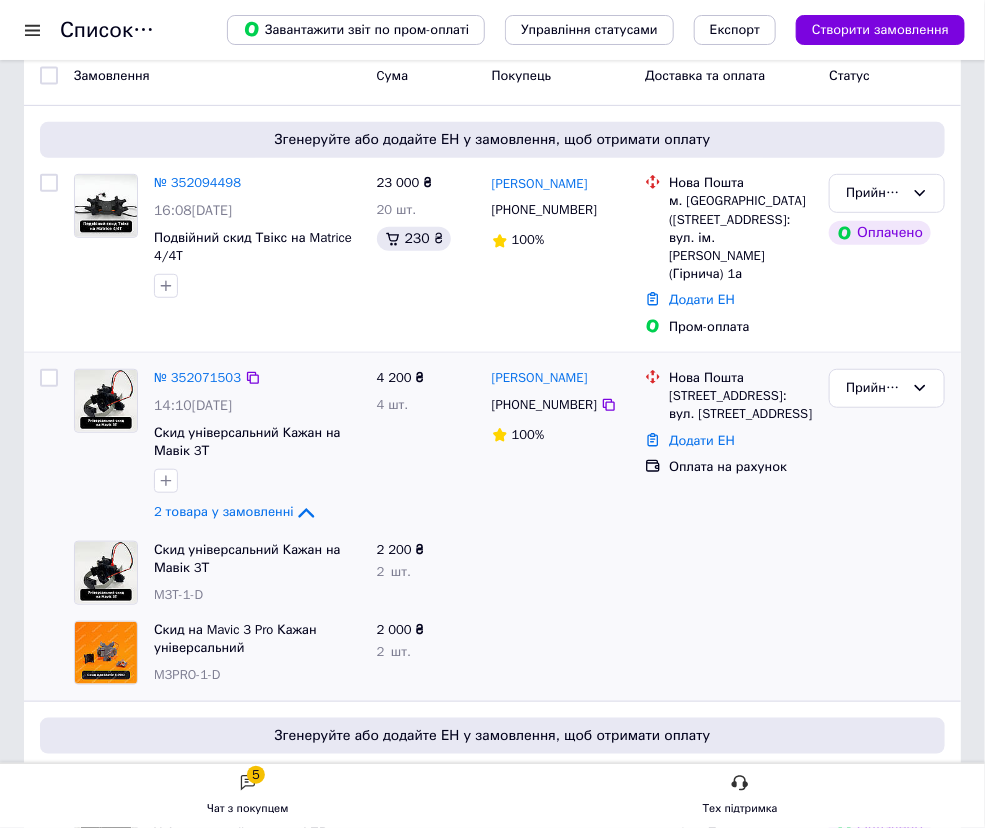 click at bounding box center (49, 378) 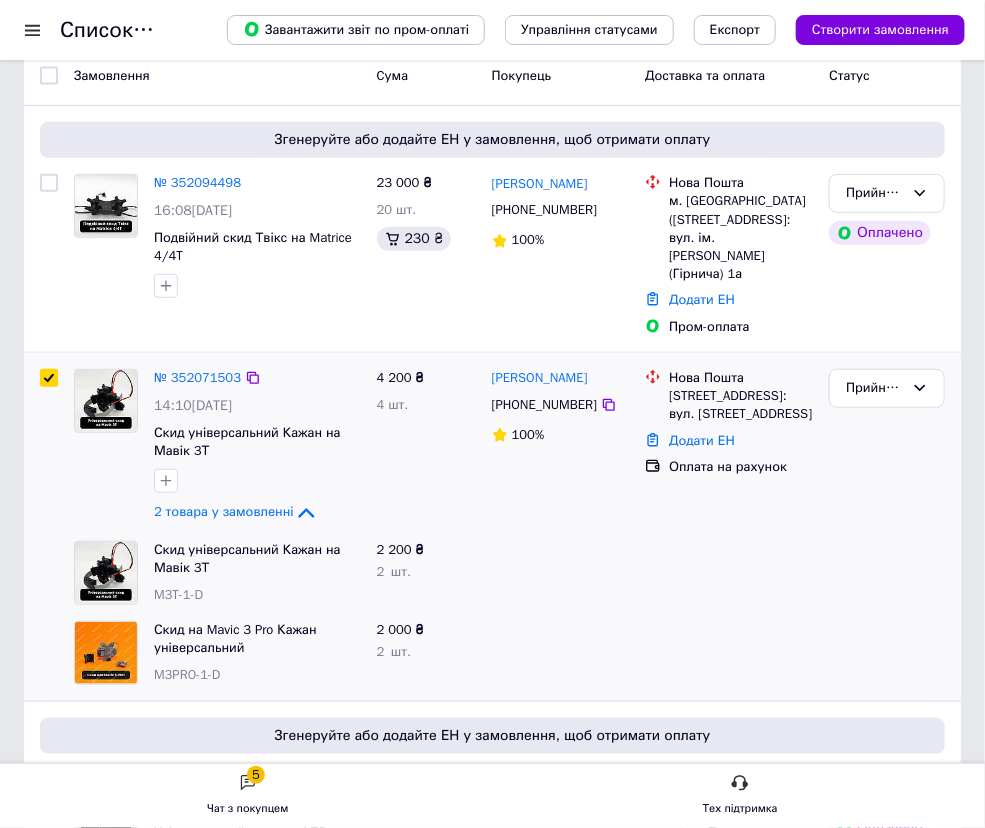 checkbox on "true" 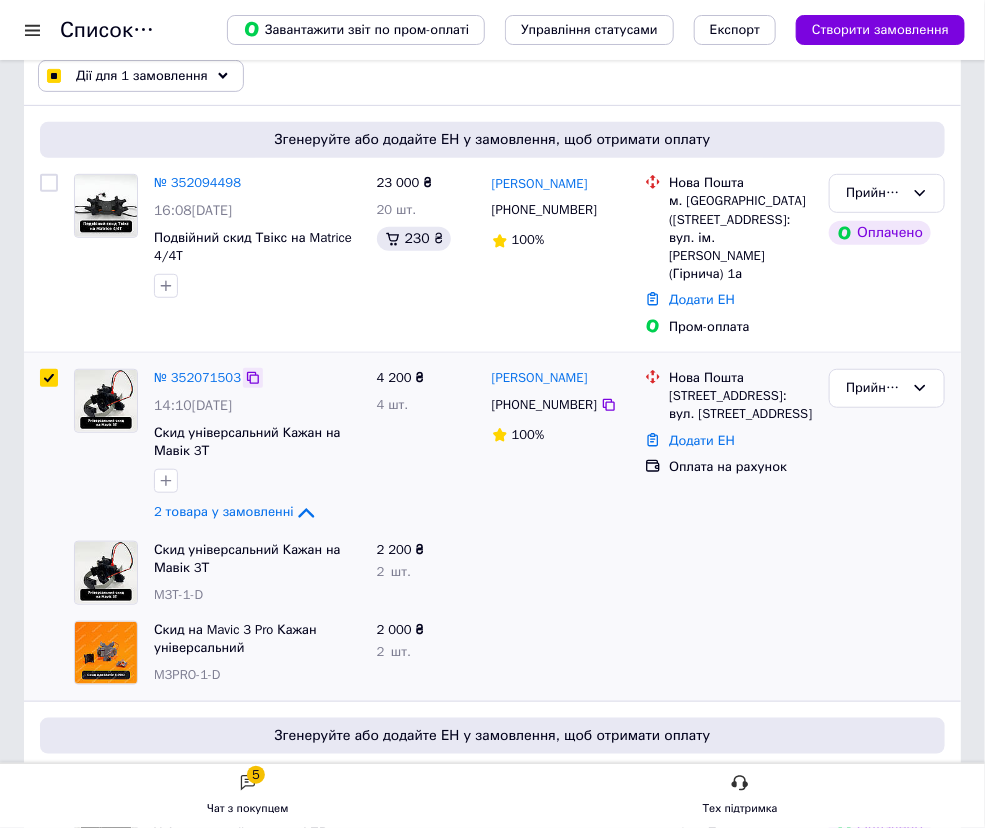 click 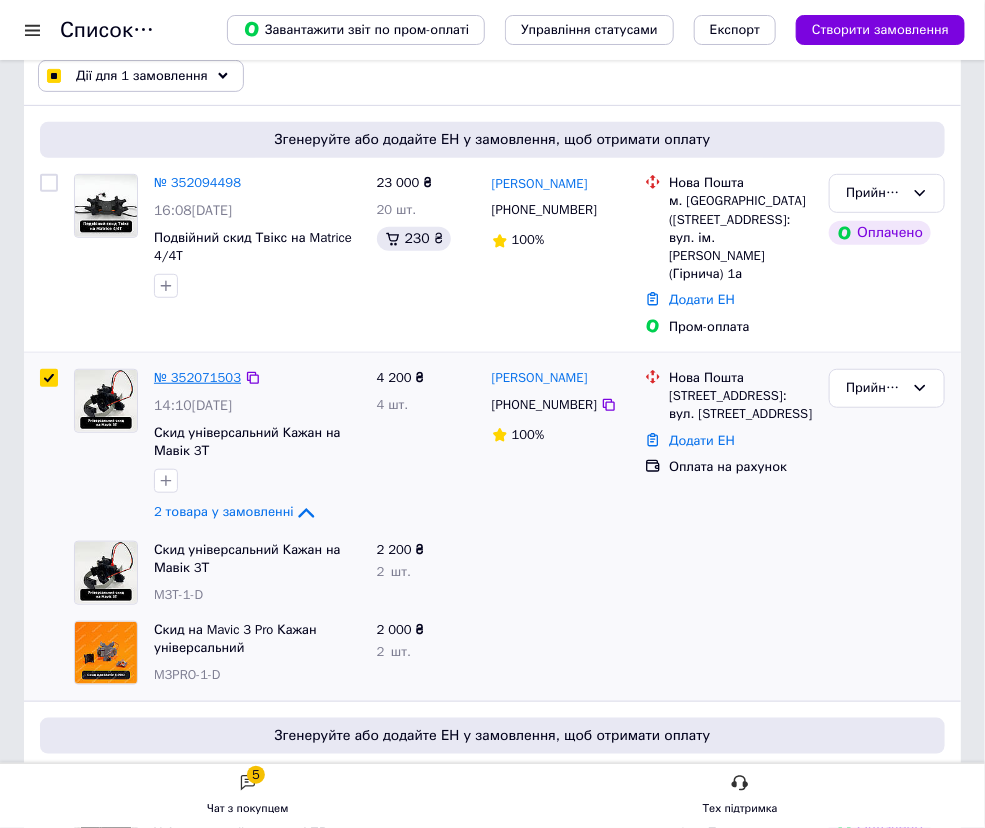 click on "№ 352071503" at bounding box center [197, 377] 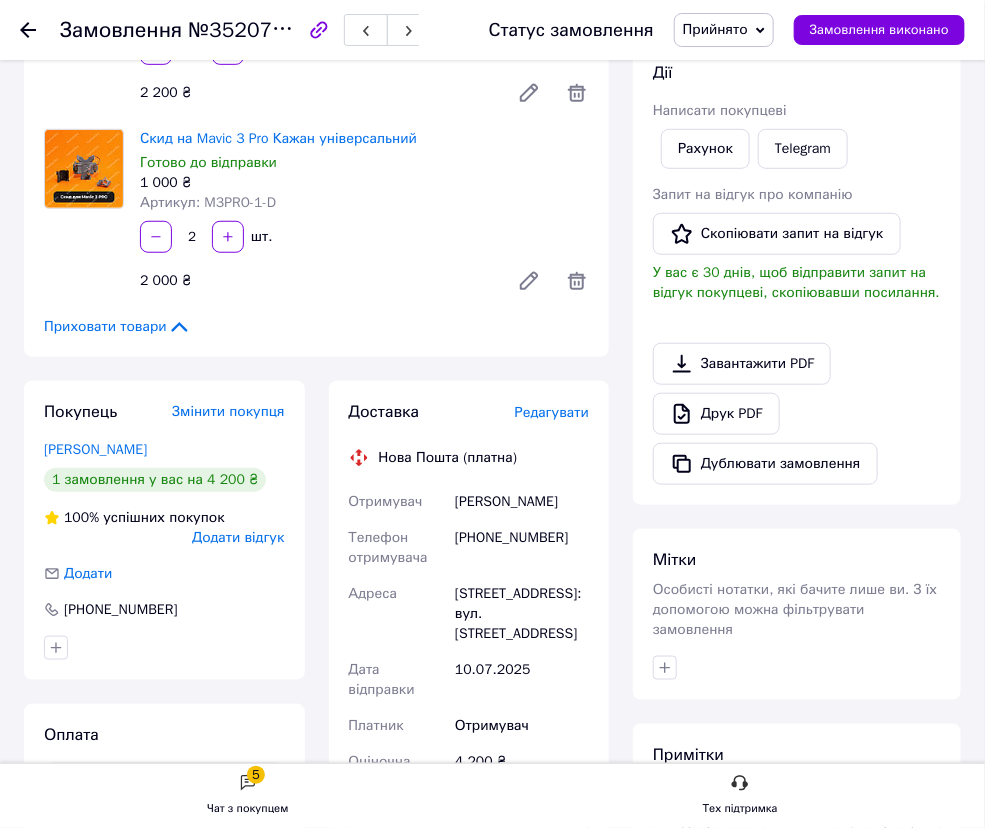 scroll, scrollTop: 454, scrollLeft: 0, axis: vertical 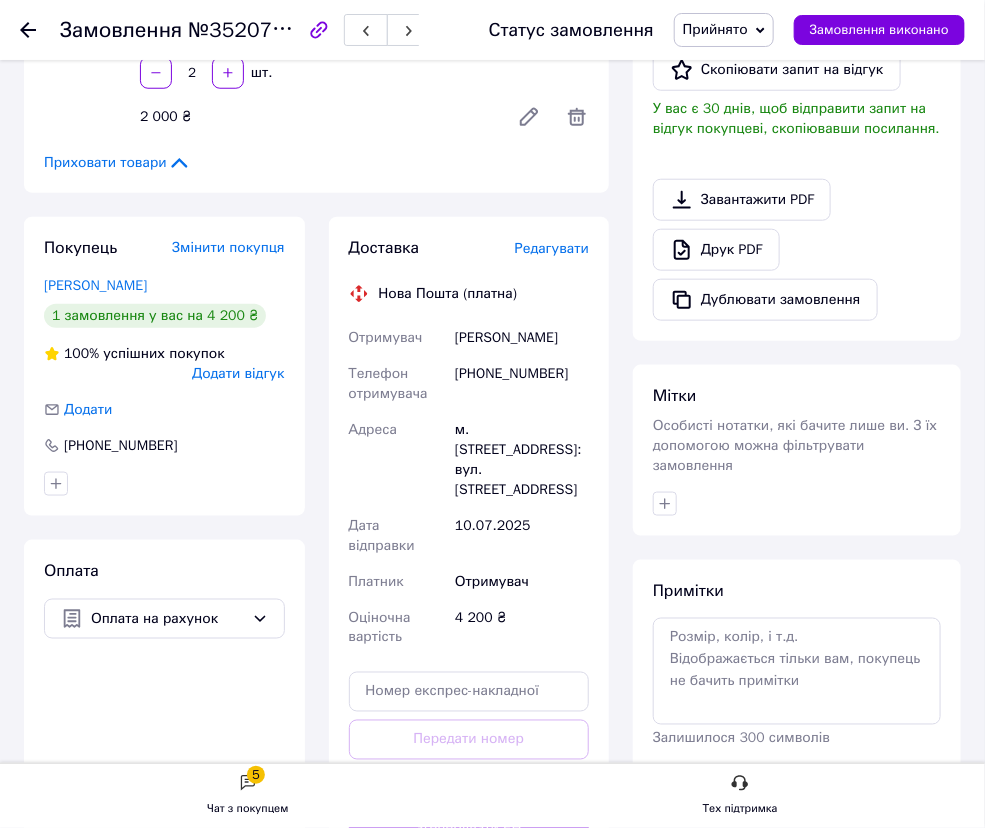 click on "Редагувати" at bounding box center (552, 248) 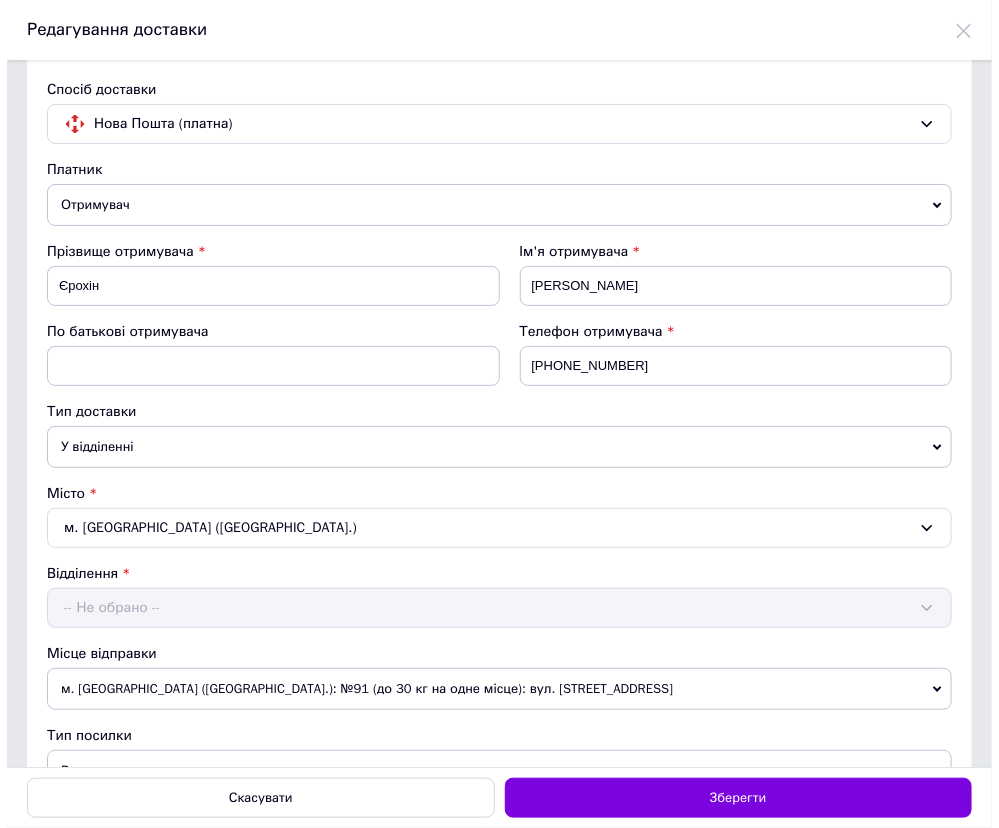 scroll, scrollTop: 0, scrollLeft: 0, axis: both 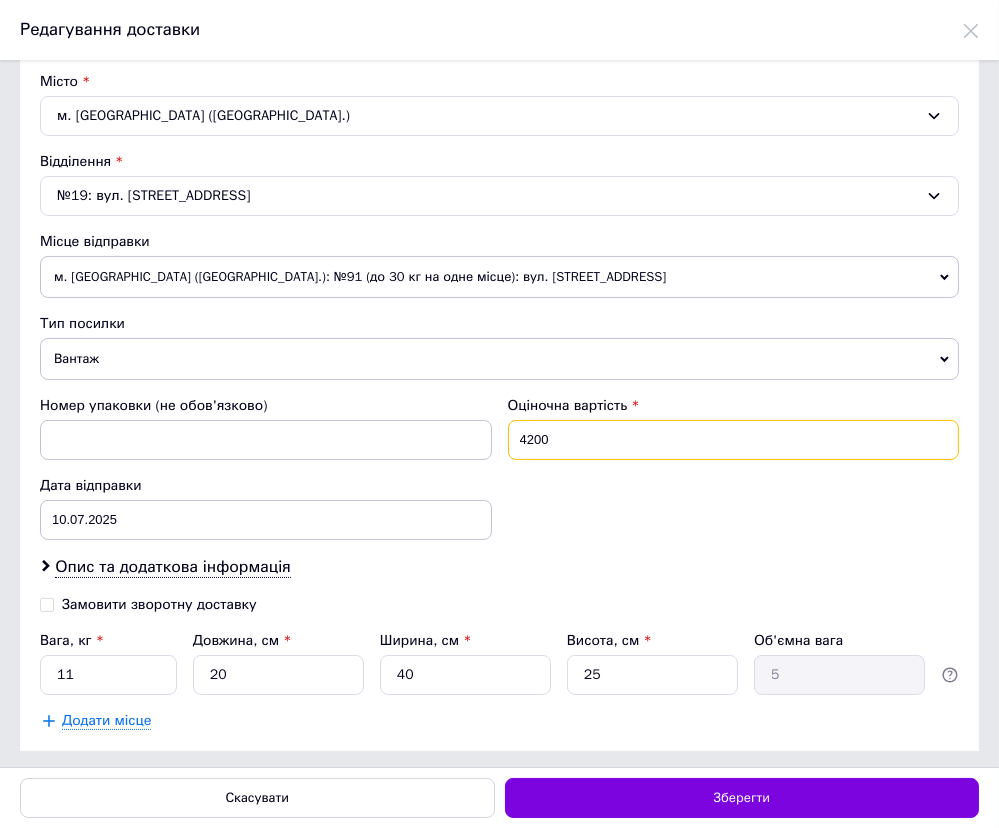 drag, startPoint x: 550, startPoint y: 434, endPoint x: 353, endPoint y: 424, distance: 197.25365 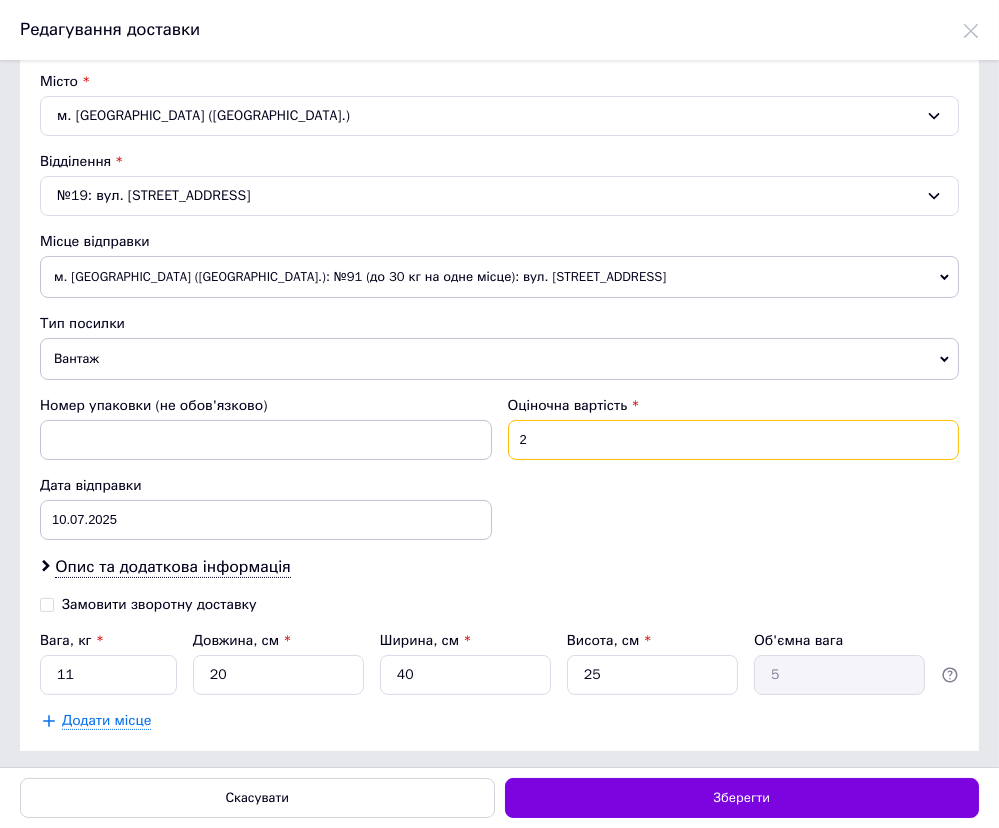 type on "200" 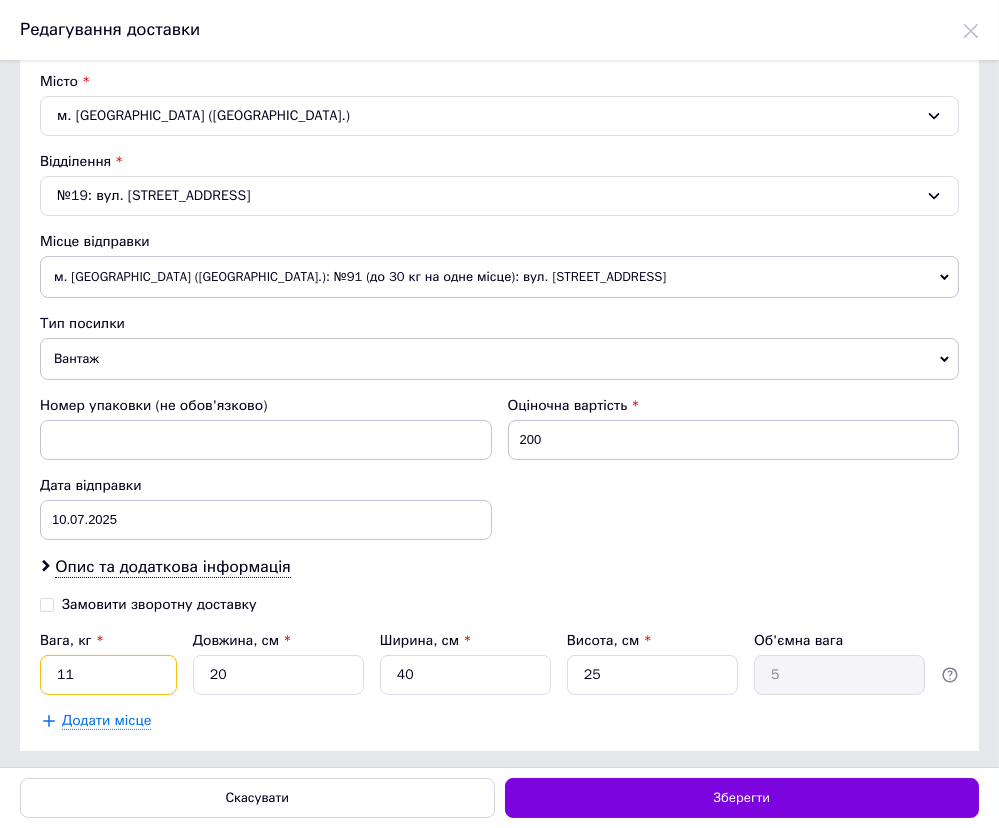 drag, startPoint x: 77, startPoint y: 668, endPoint x: -16, endPoint y: 658, distance: 93.53609 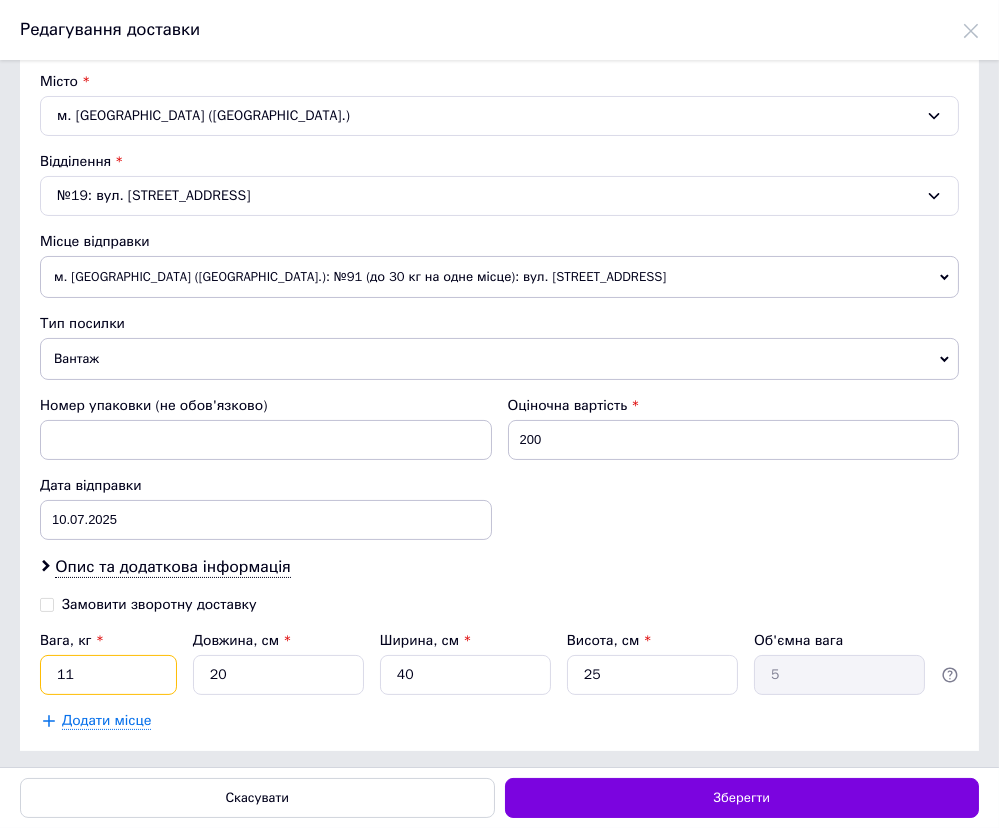click on "Замовлення №352071503 Статус замовлення Прийнято Виконано Скасовано Оплачено Надіслані Замовлення виконано Замовлення з сайту [DATE] 14:10 Товари в замовленні (2) Додати товар Скид універсальний Кажан на Мавік 3Т Готово до відправки 1 100 ₴ Артикул: M3T-1-D 2   шт. 2 200 ₴ Скид на Mavic 3 Pro Кажан універсальний Готово до відправки 1 000 ₴ Артикул: M3PRO-1-D 2   шт. 2 000 ₴ Приховати товари Покупець Змінити покупця [PERSON_NAME] 1 замовлення у вас на 4 200 ₴ 100%   успішних покупок Додати відгук Додати [PHONE_NUMBER] Оплата або" at bounding box center [499, 33] 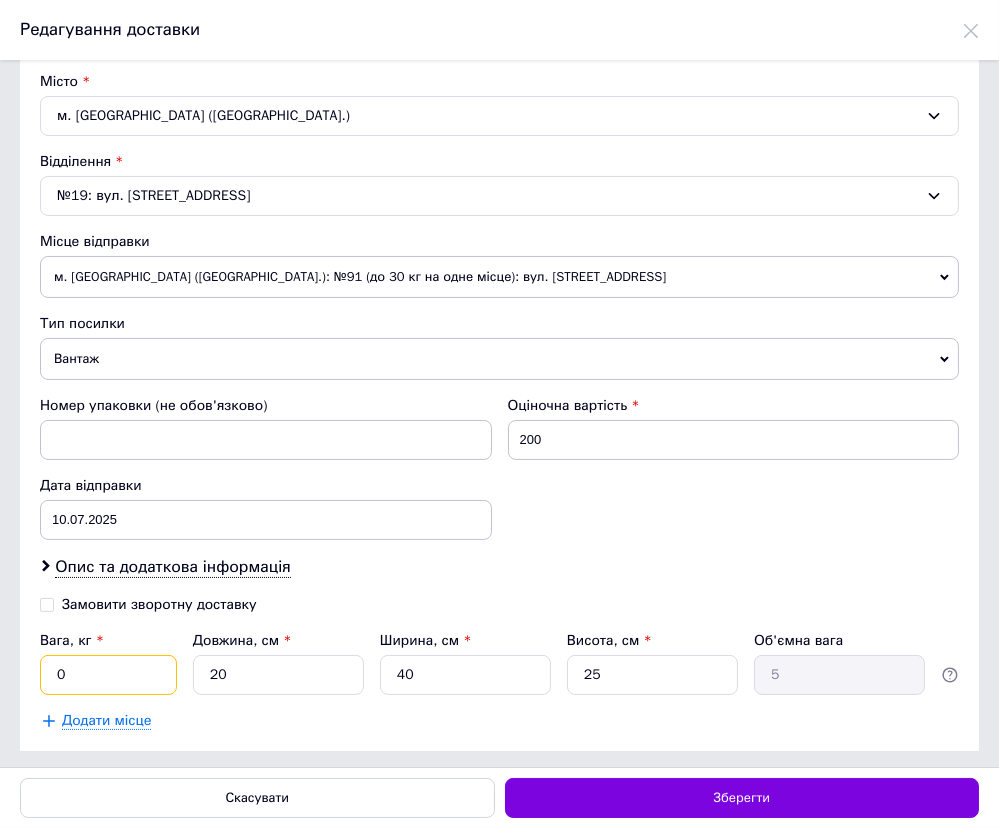 type on "0.8" 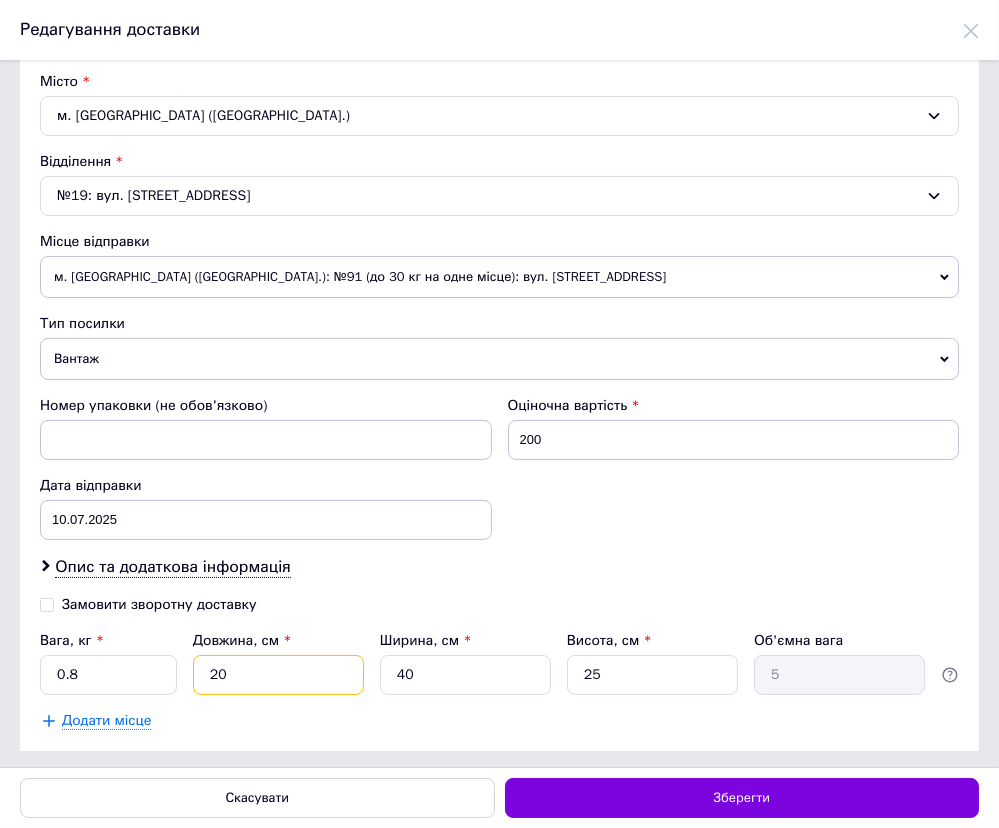 drag, startPoint x: 246, startPoint y: 675, endPoint x: 150, endPoint y: 656, distance: 97.862144 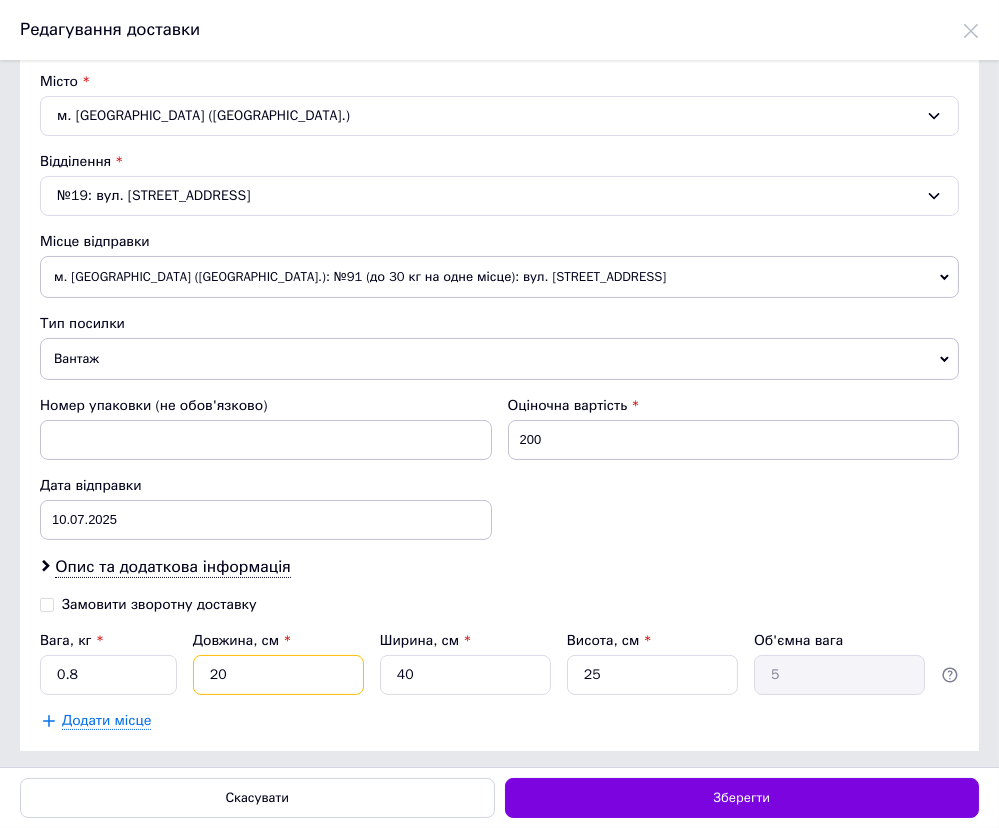 type on "1" 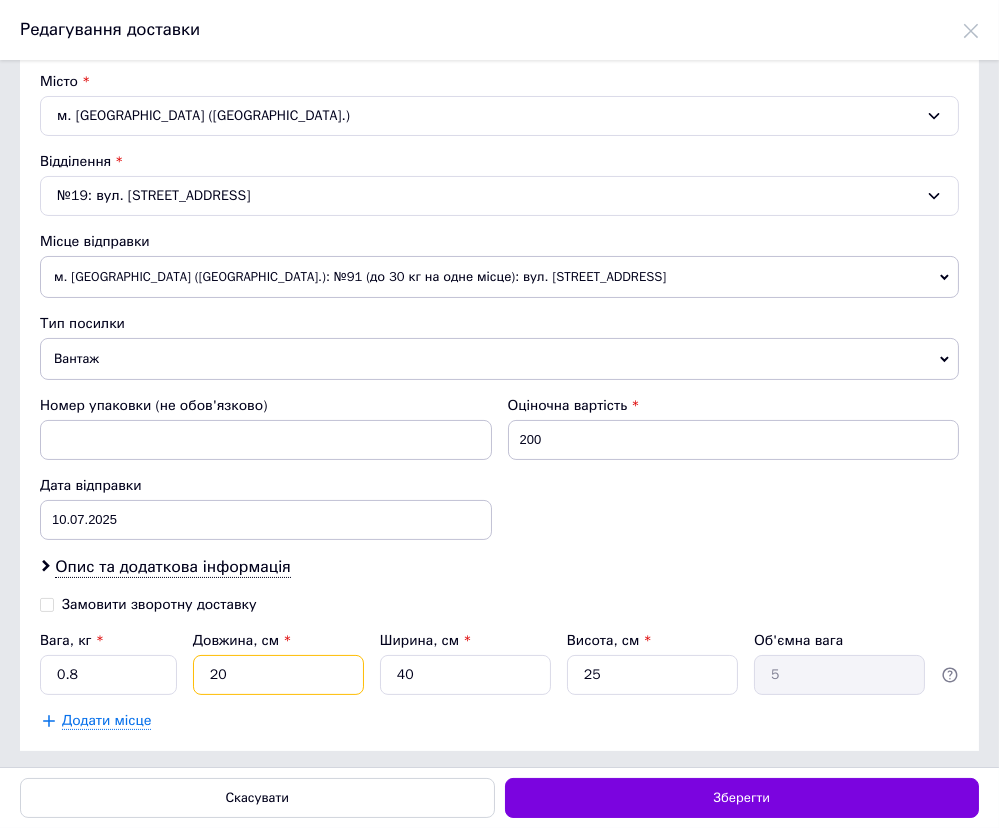 type on "0.25" 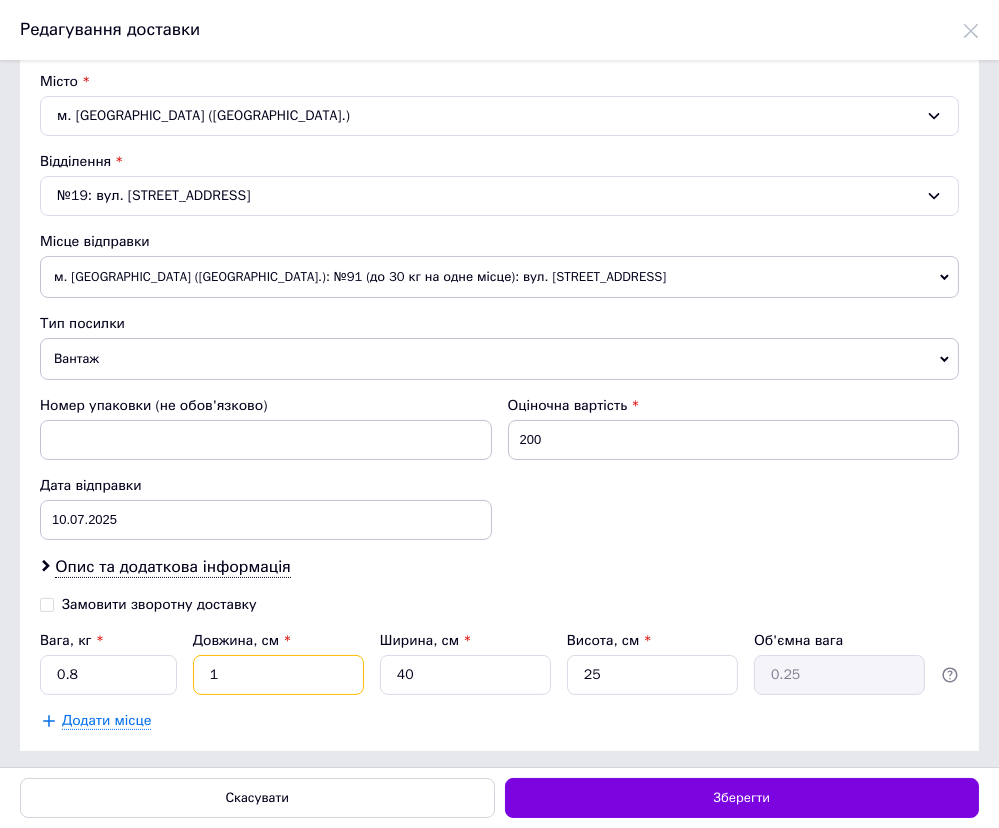 type on "17" 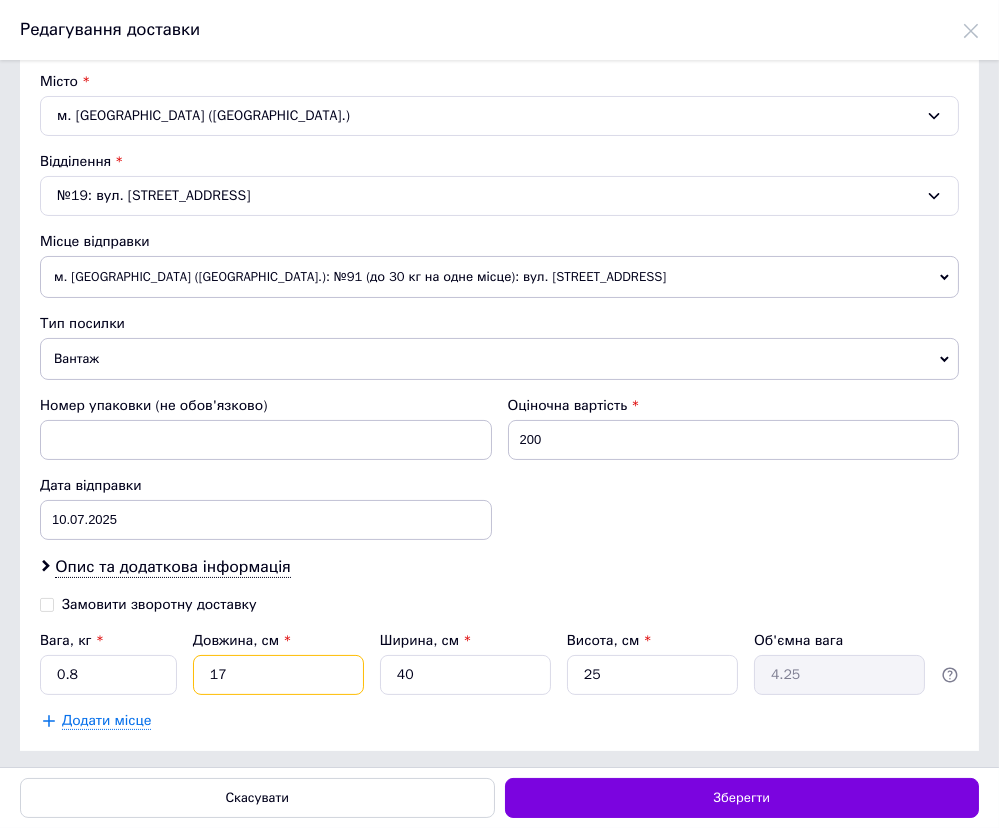 type on "17" 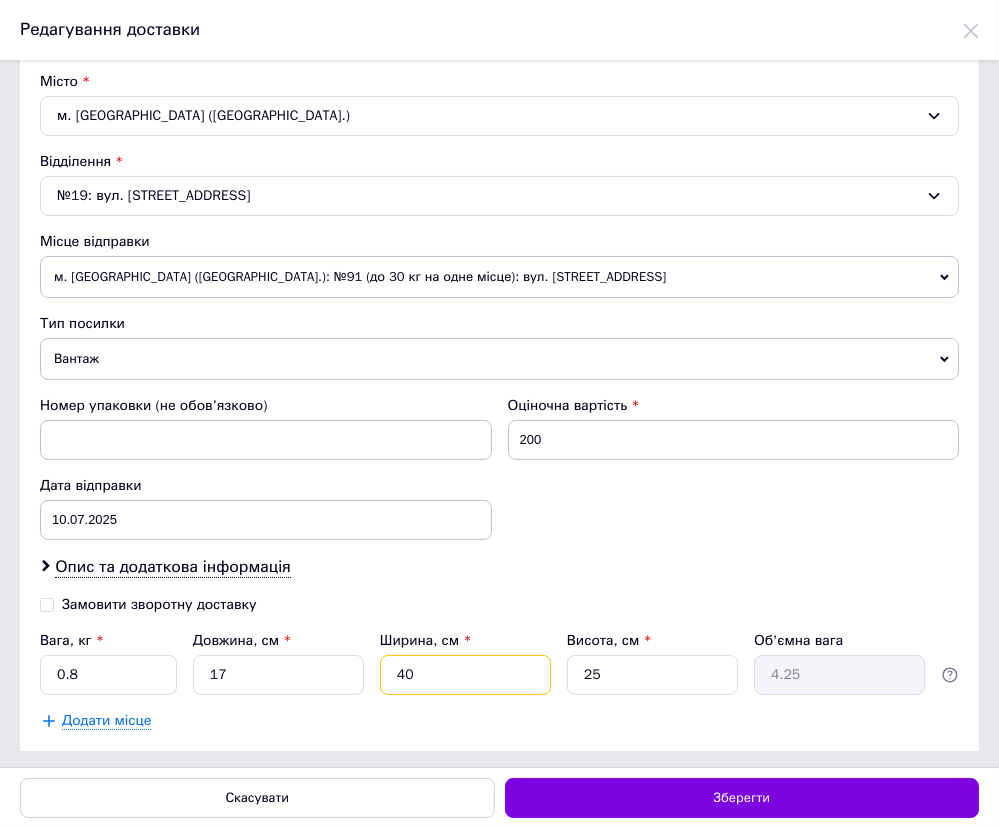 type on "2" 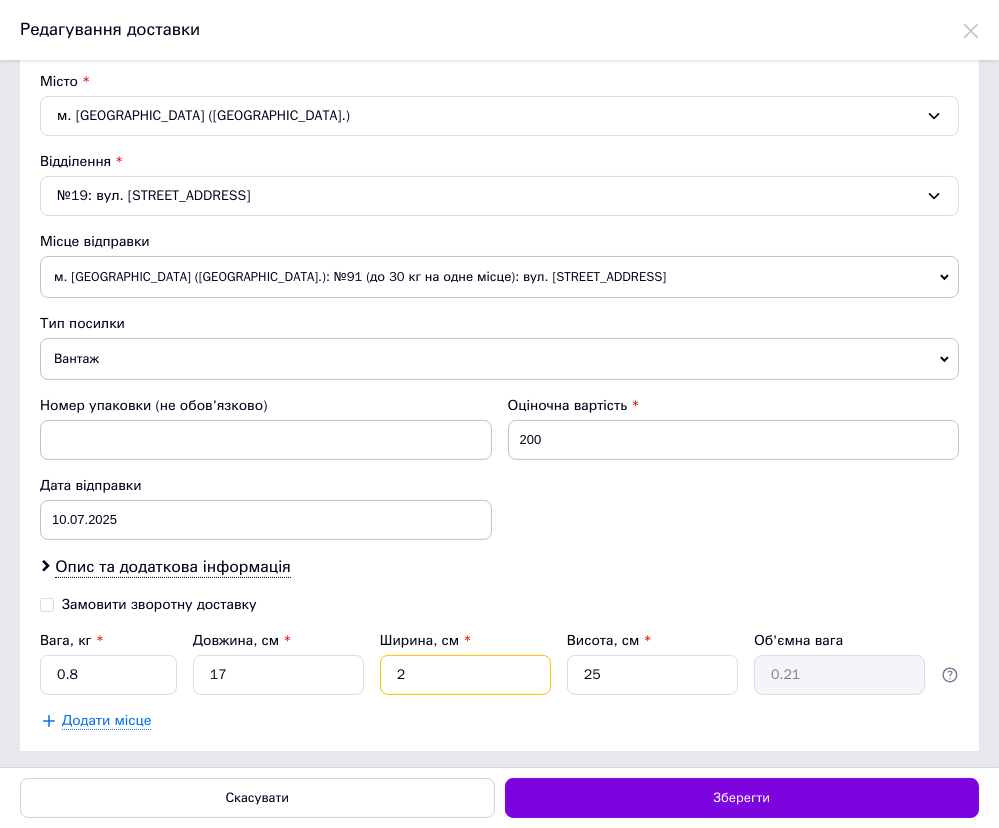 type on "24" 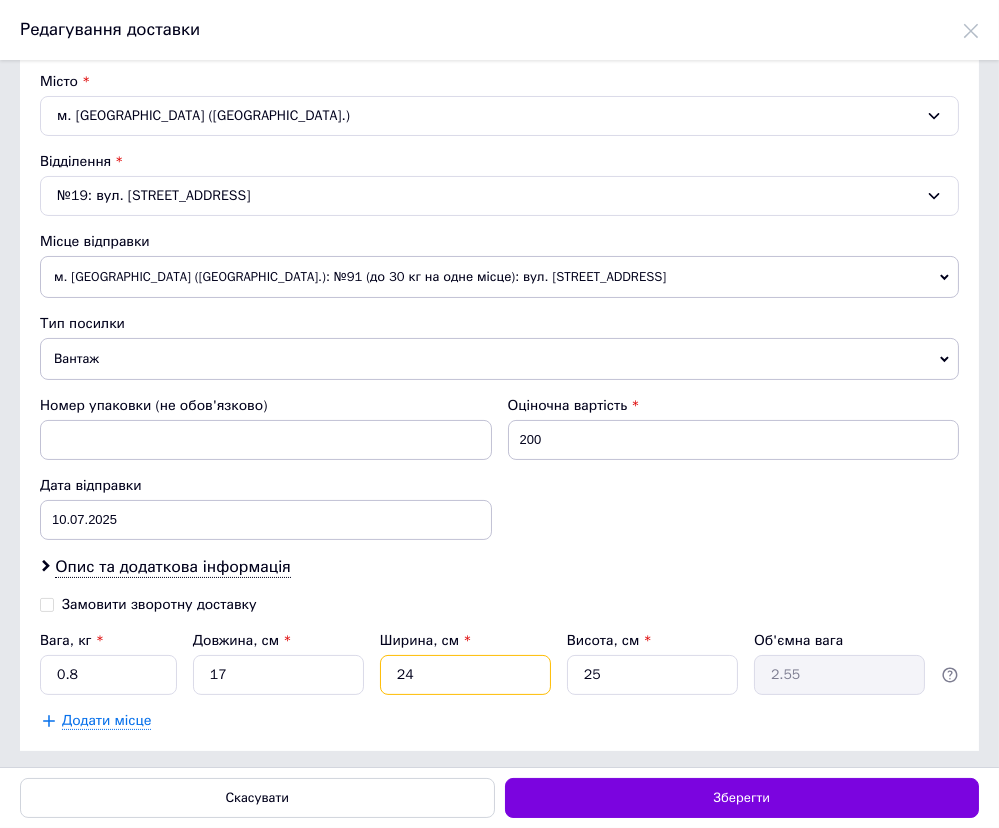 type on "24" 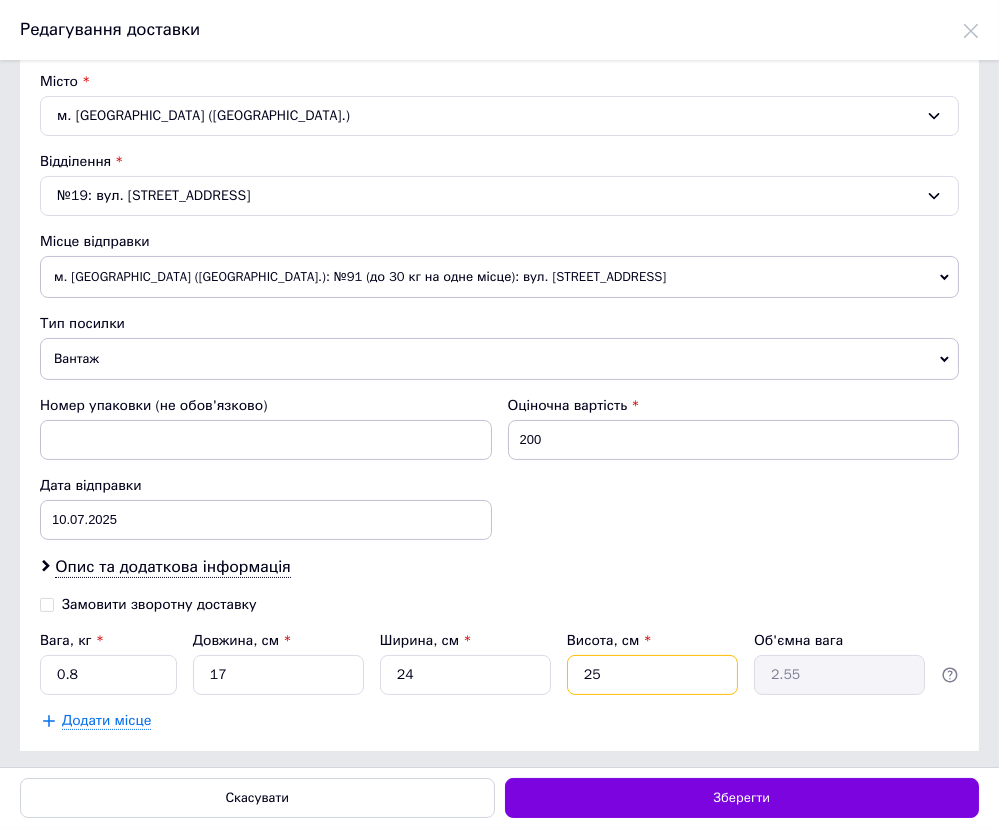 type on "9" 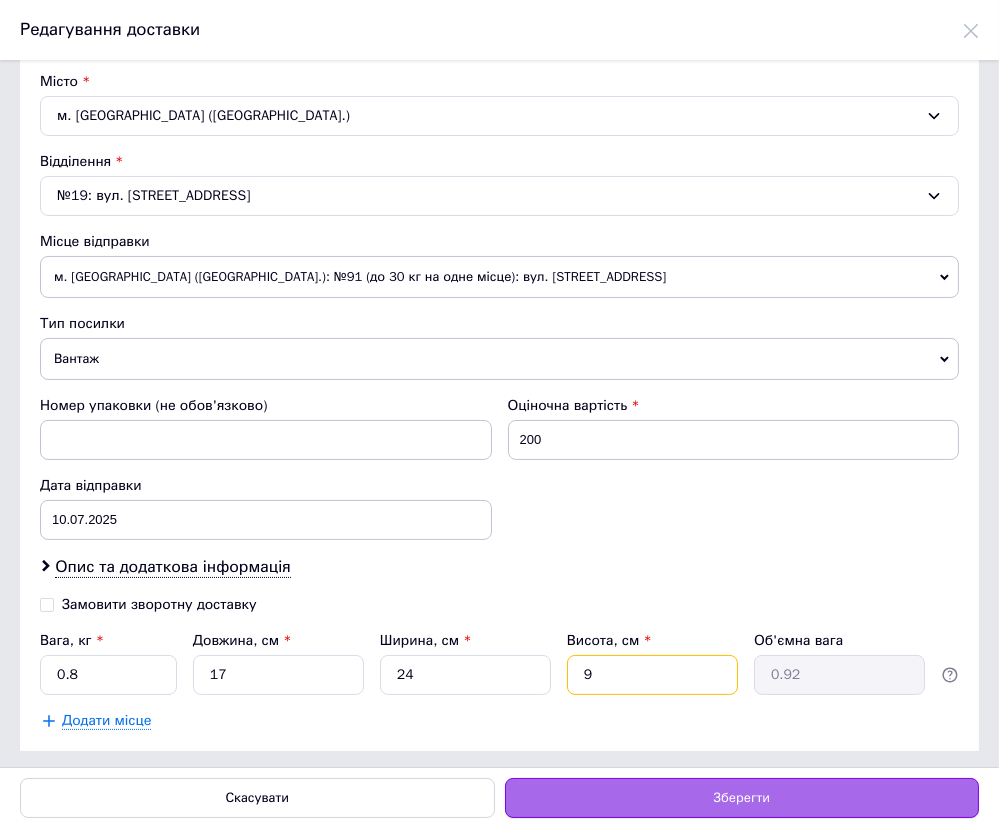 type on "9" 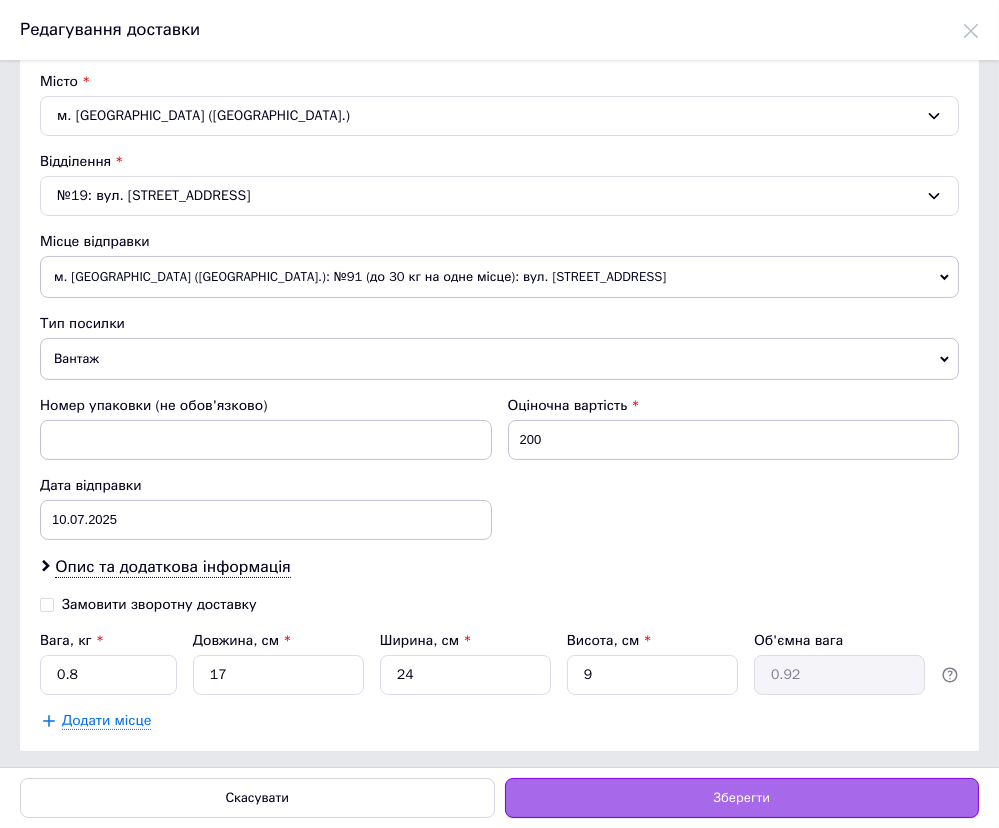 click on "Зберегти" at bounding box center (742, 798) 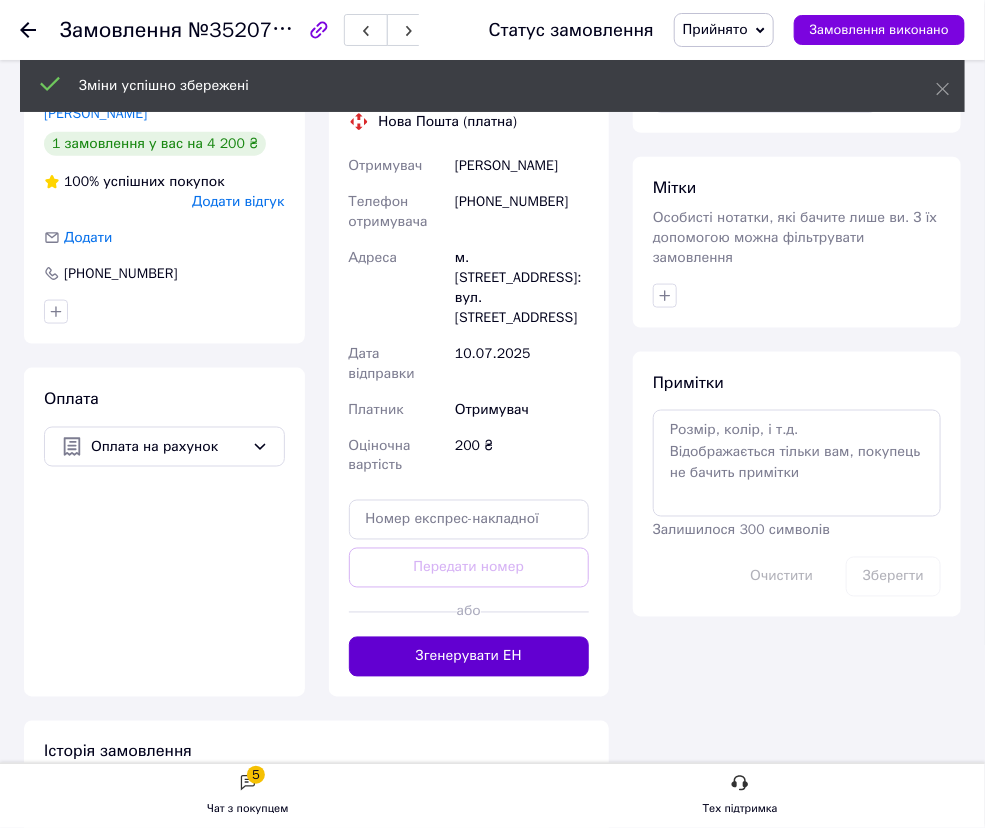 scroll, scrollTop: 636, scrollLeft: 0, axis: vertical 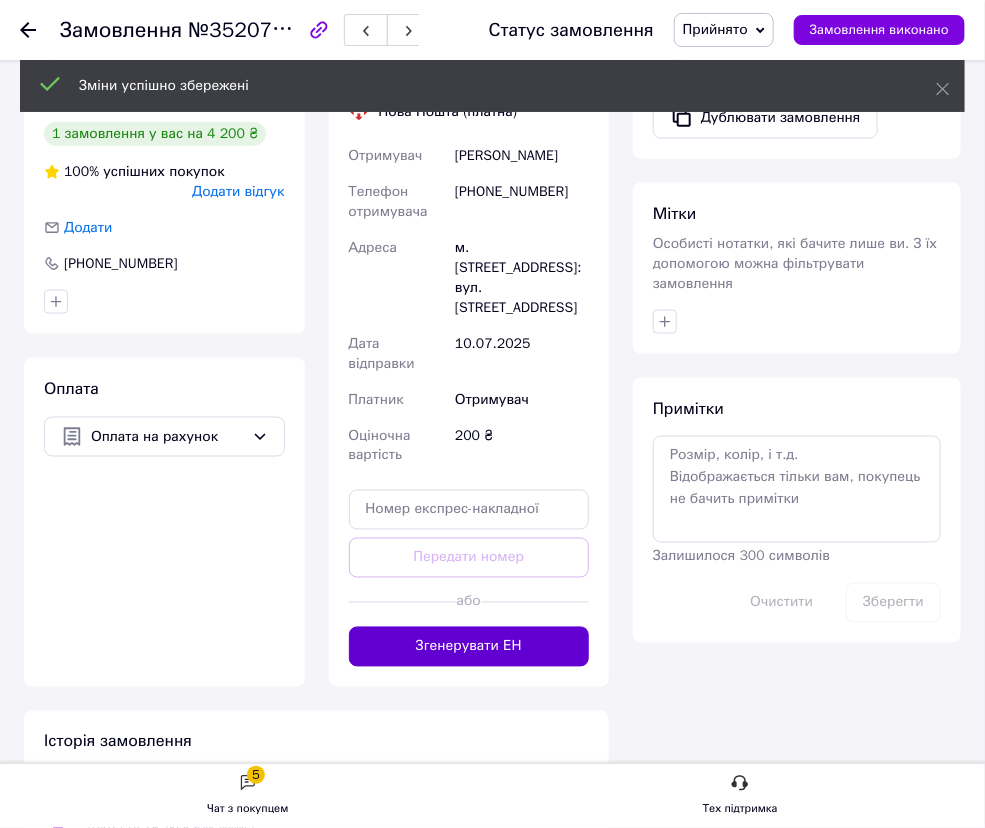 click on "Згенерувати ЕН" at bounding box center (469, 647) 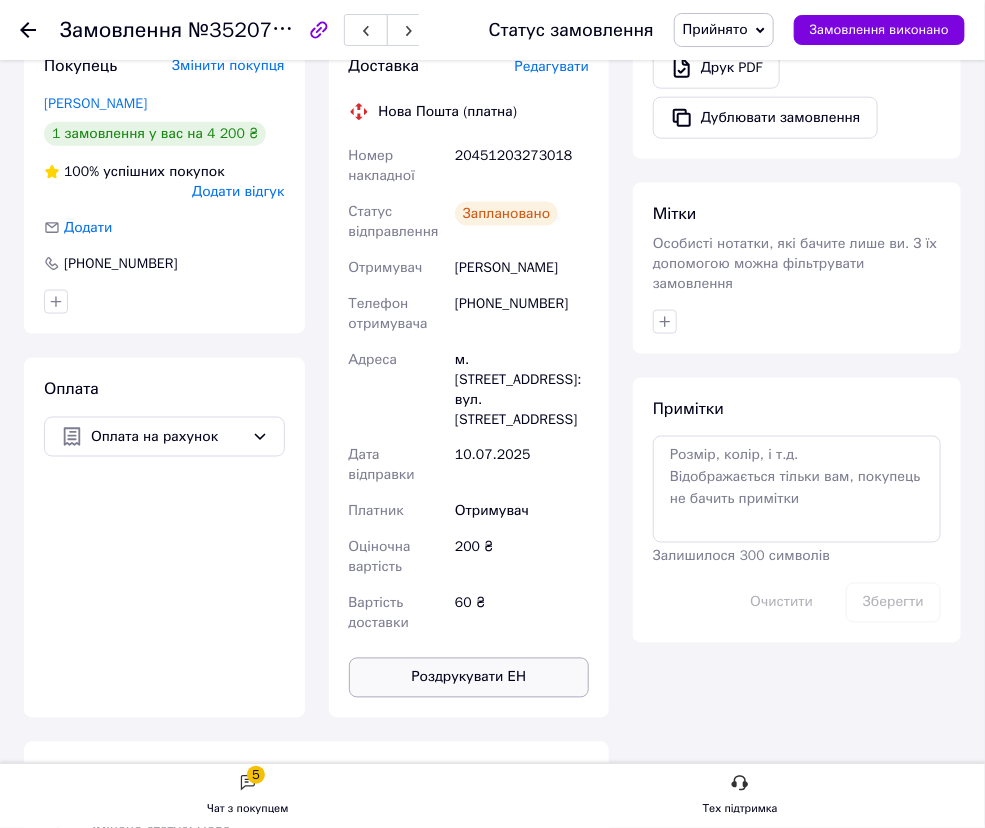 click on "Роздрукувати ЕН" at bounding box center (469, 678) 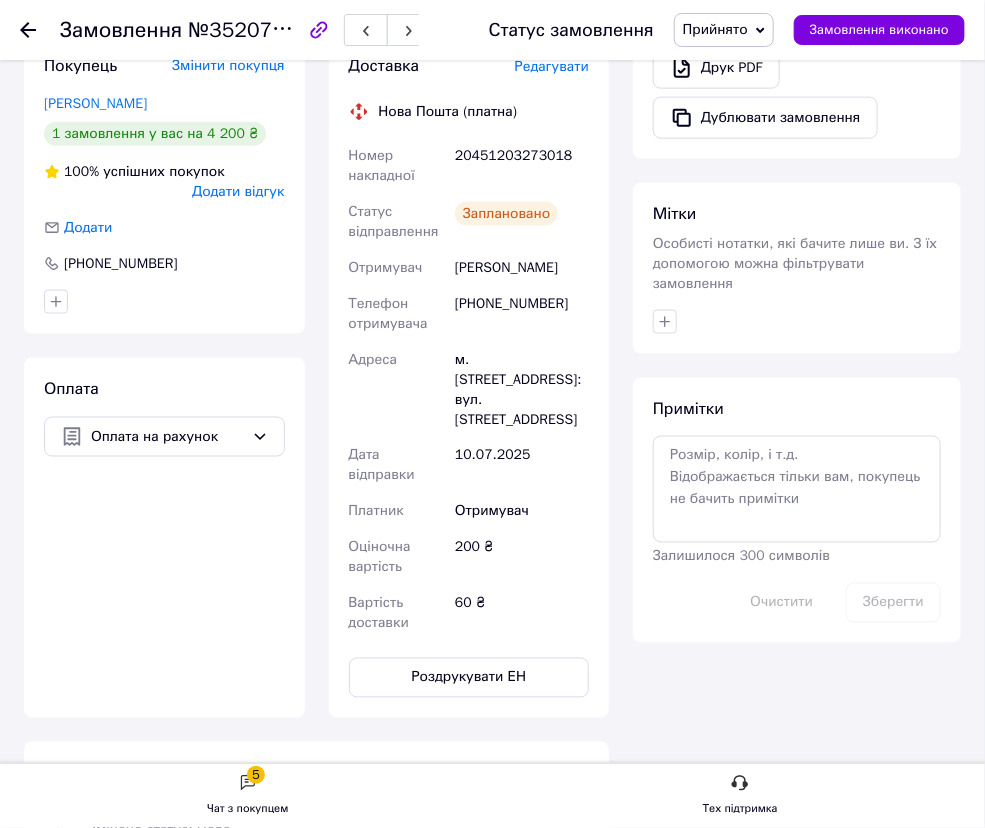 click 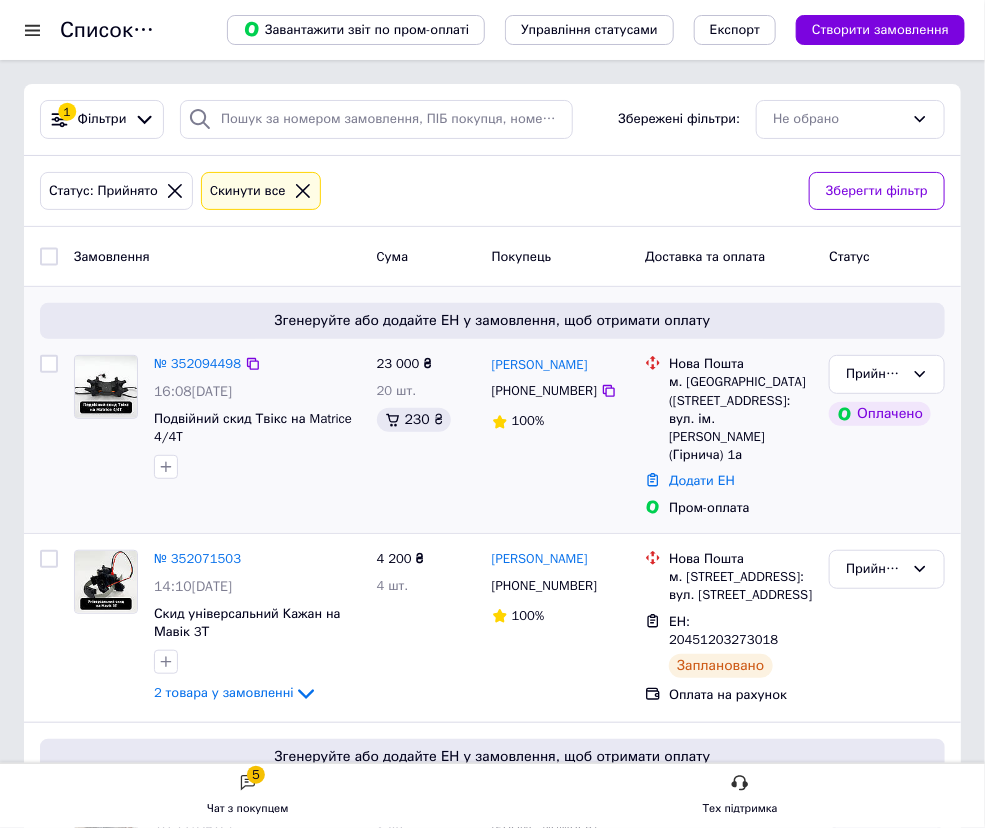 click on "Прийнято Оплачено" at bounding box center (887, 436) 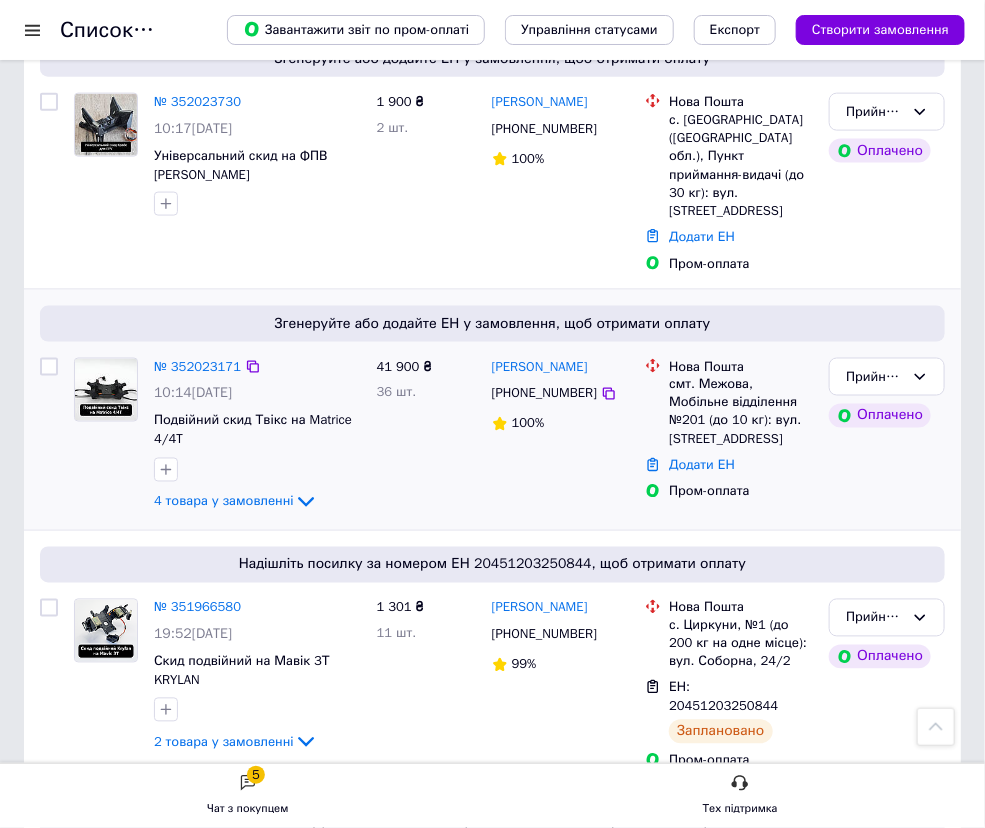 scroll, scrollTop: 727, scrollLeft: 0, axis: vertical 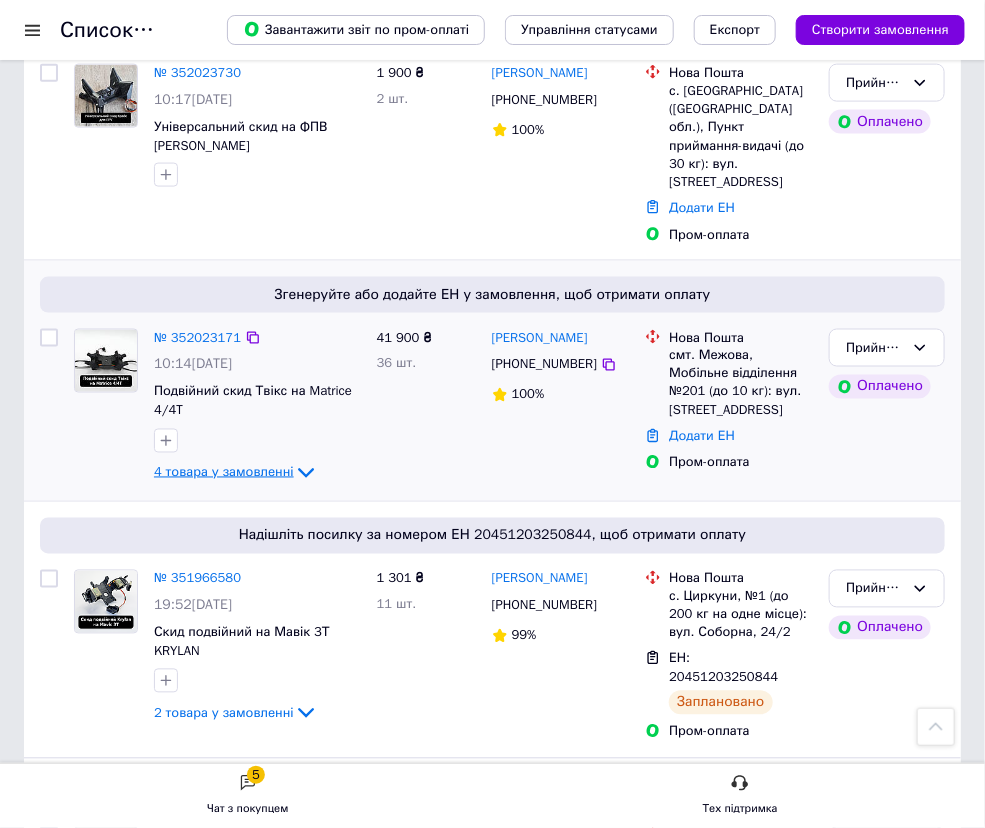 click on "4 товара у замовленні" at bounding box center [224, 471] 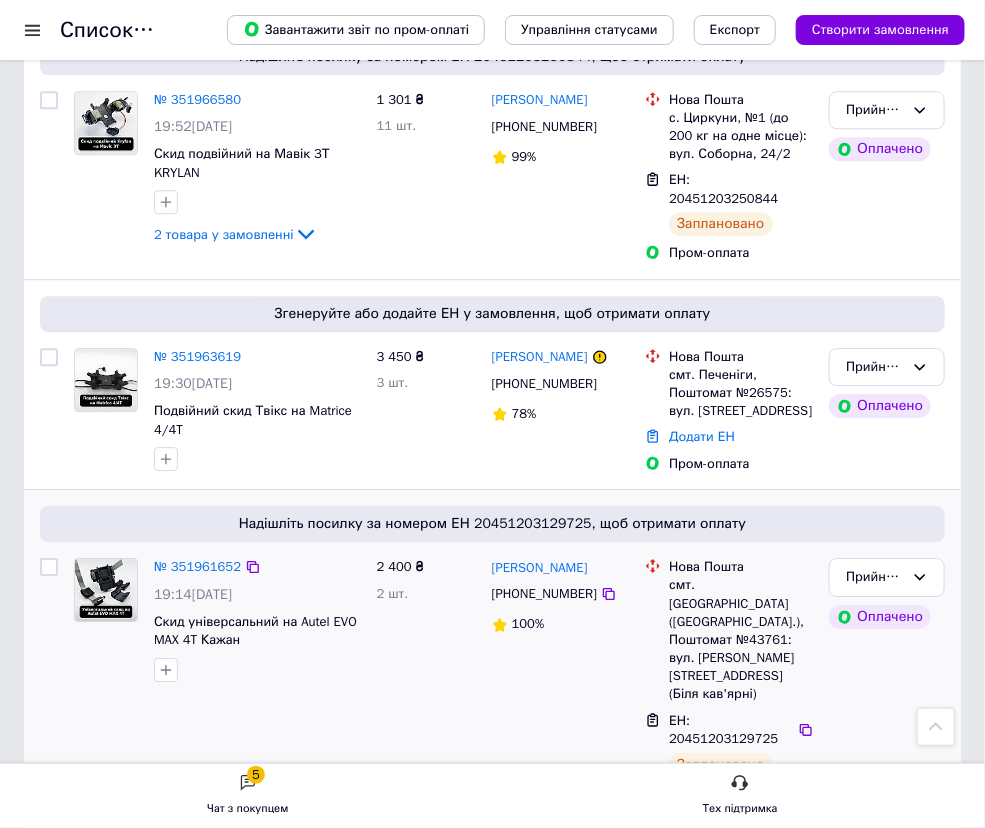 scroll, scrollTop: 1402, scrollLeft: 0, axis: vertical 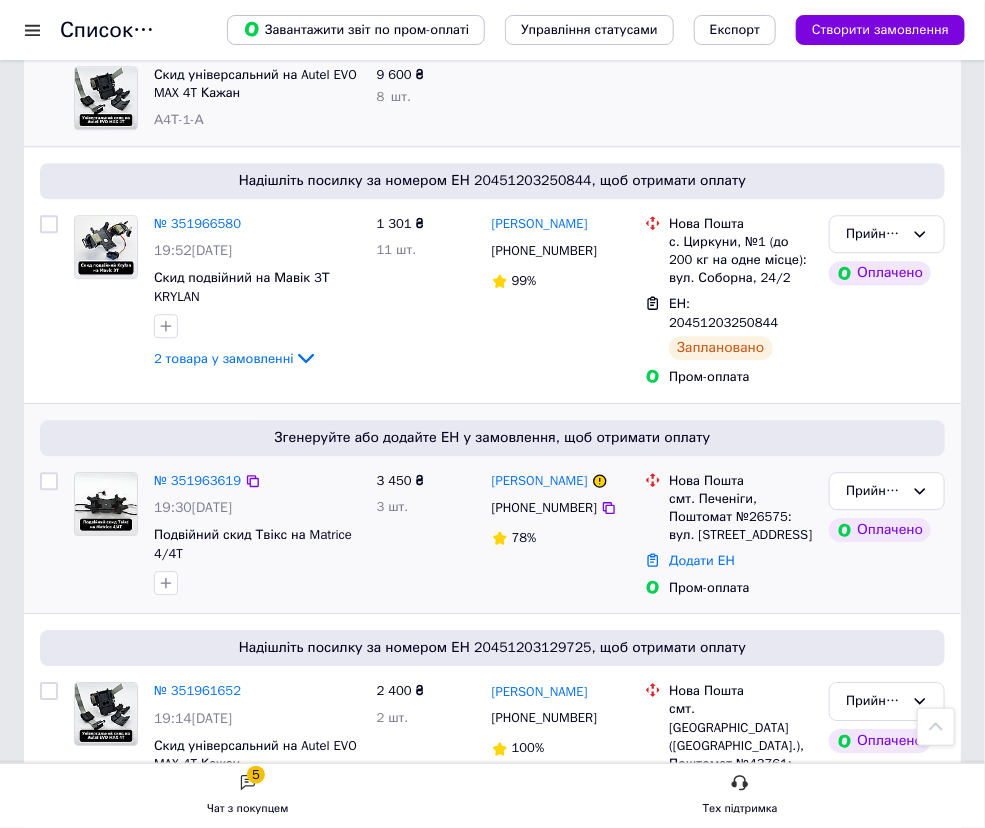 click on "3 450 ₴ 3 шт." at bounding box center [426, 535] 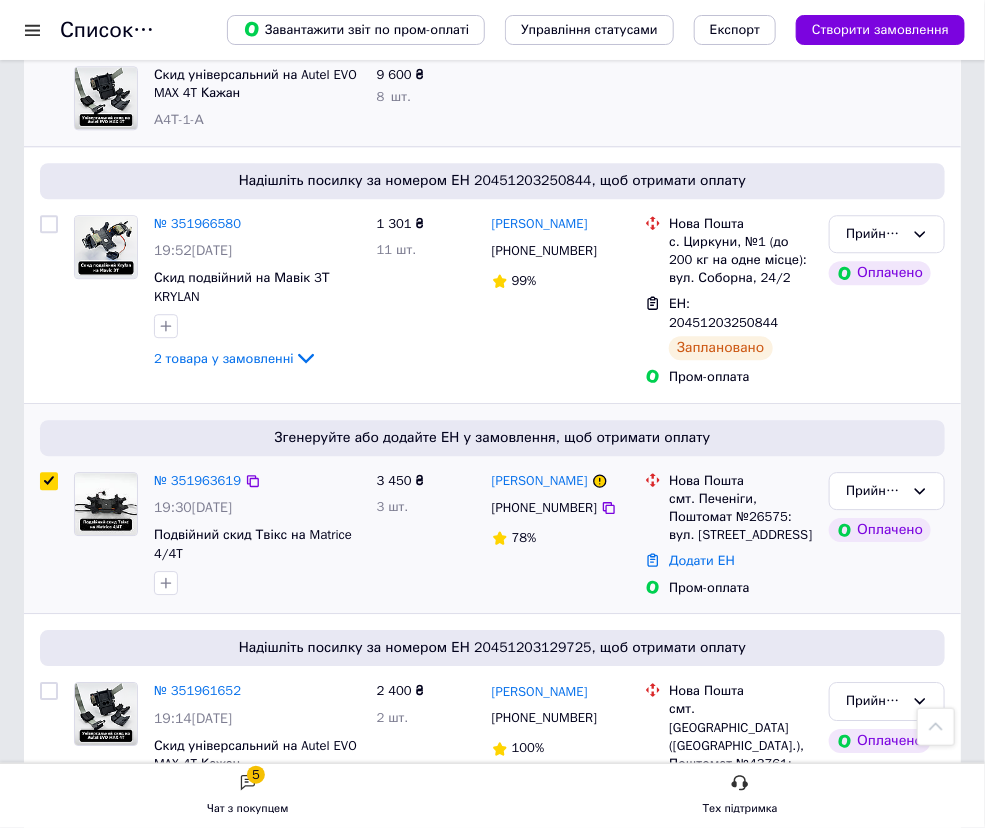 checkbox on "true" 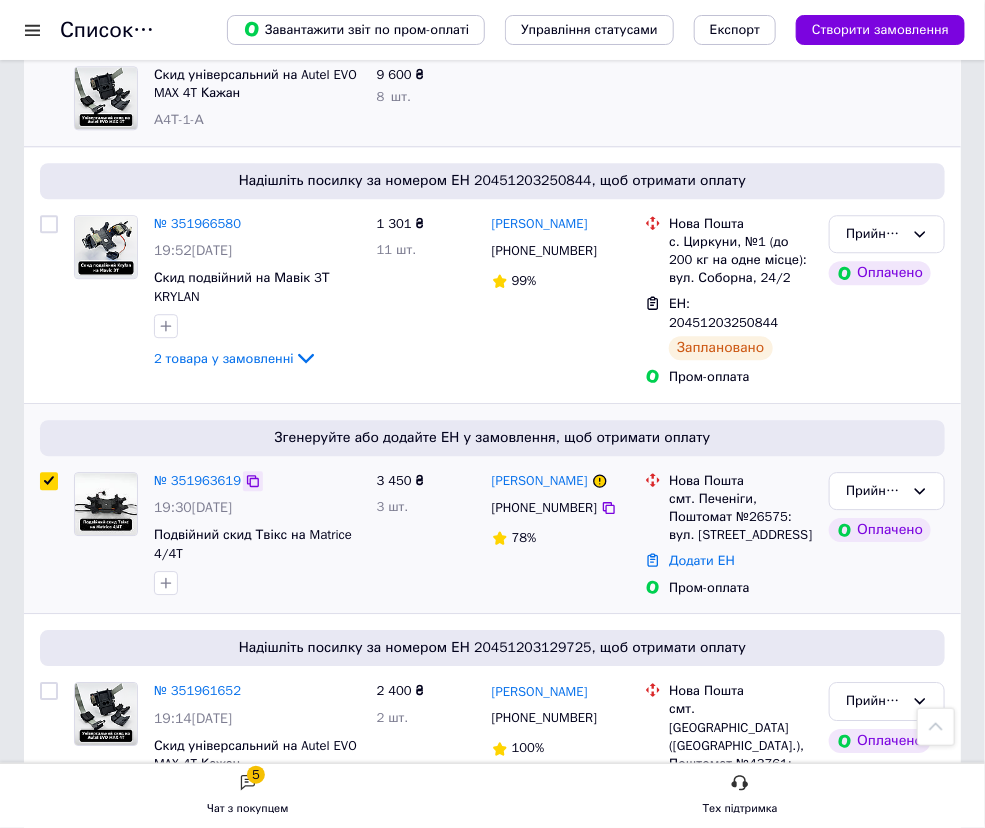 click 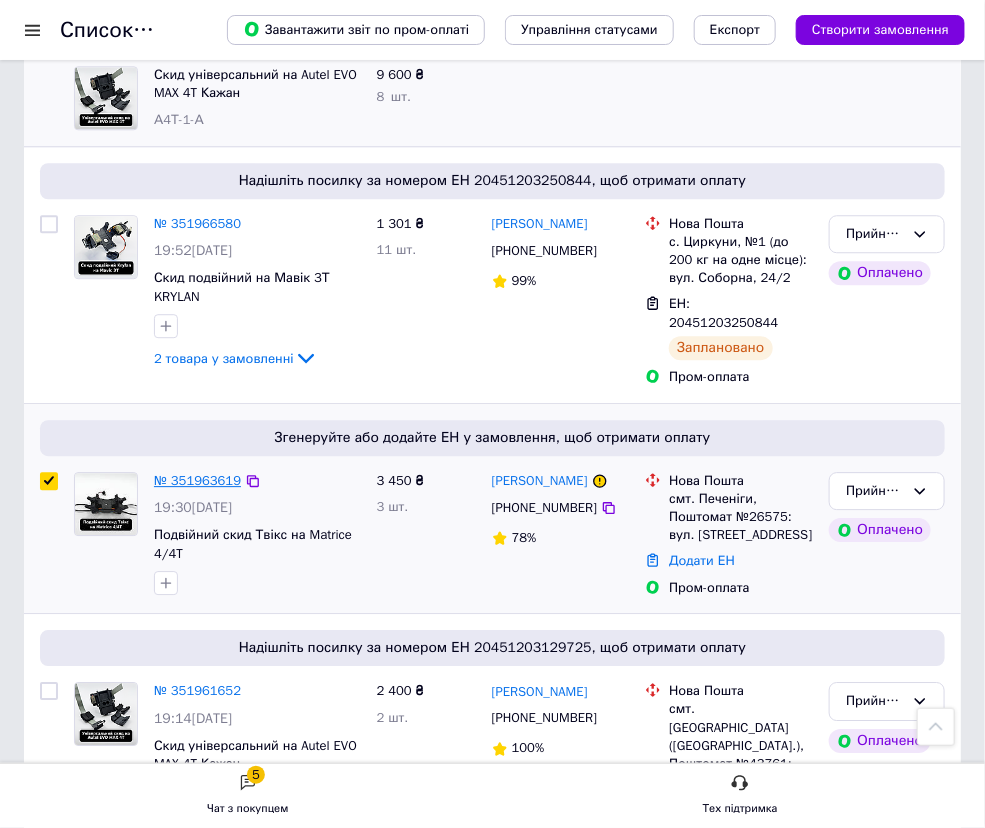 click on "№ 351963619" at bounding box center [197, 480] 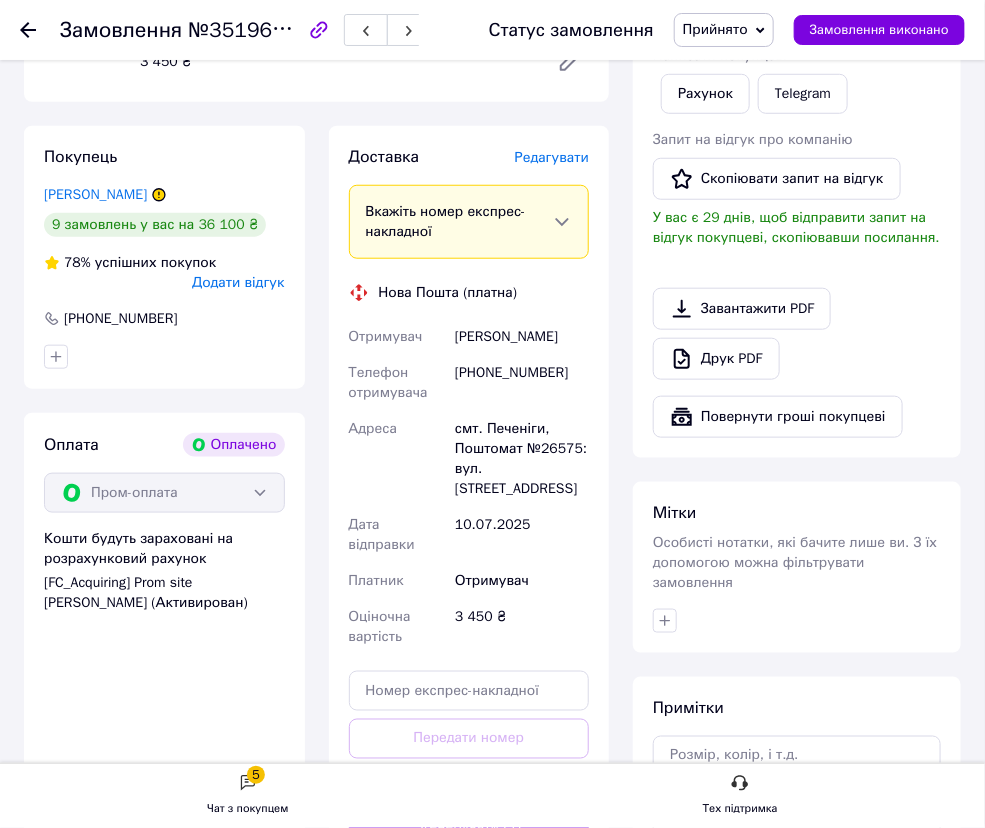 scroll, scrollTop: 261, scrollLeft: 0, axis: vertical 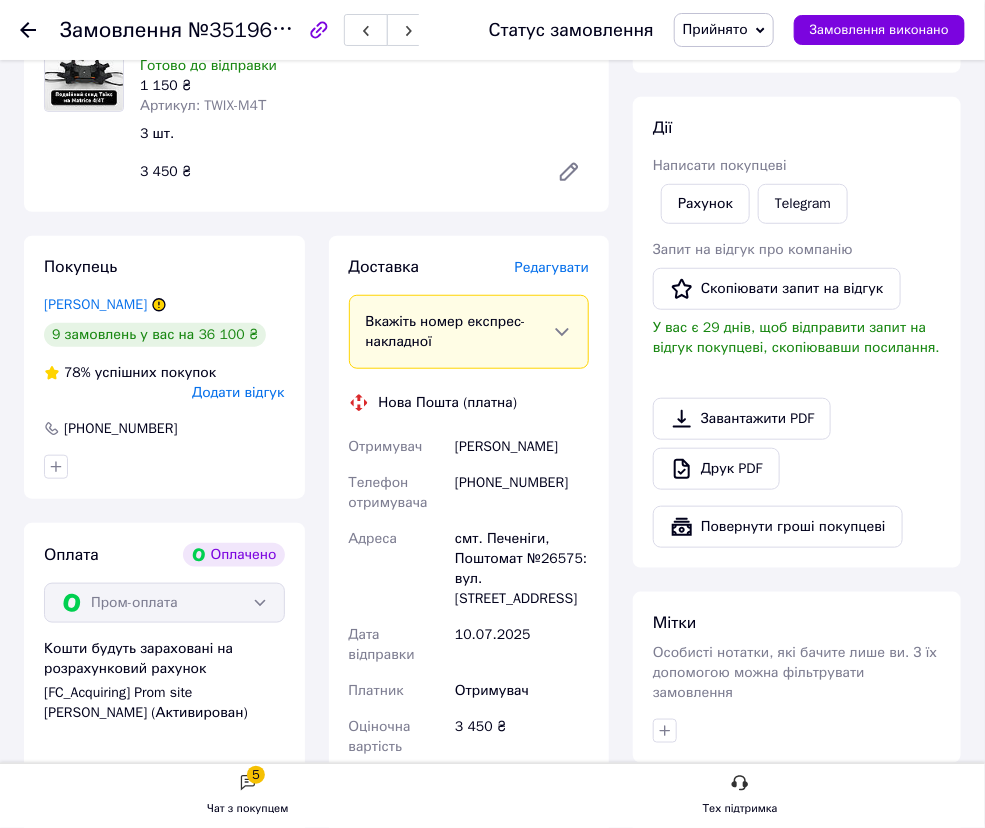 click on "Редагувати" at bounding box center [552, 267] 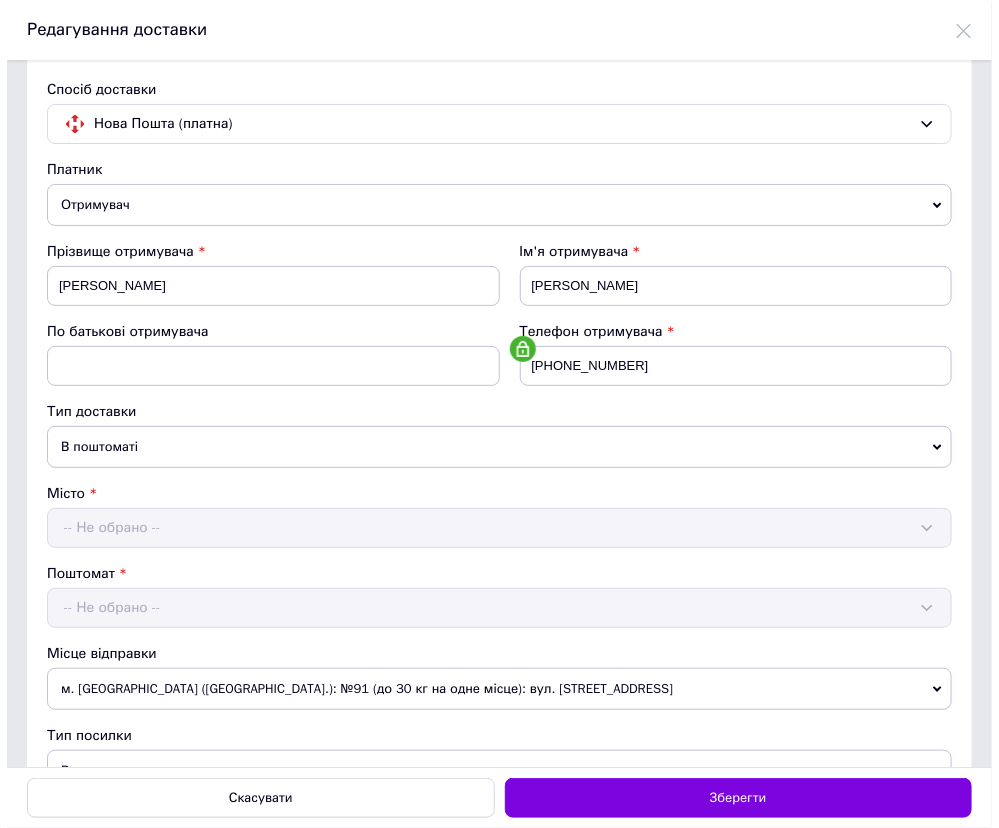 scroll, scrollTop: 0, scrollLeft: 0, axis: both 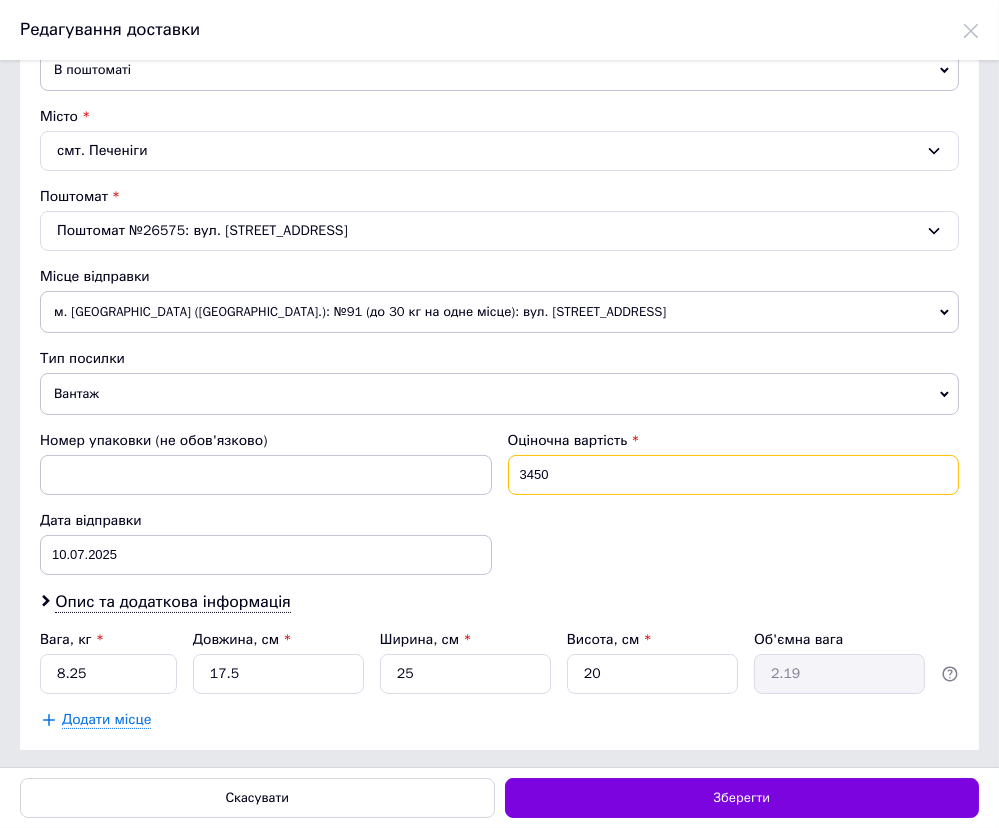 drag, startPoint x: 550, startPoint y: 466, endPoint x: 354, endPoint y: 442, distance: 197.46393 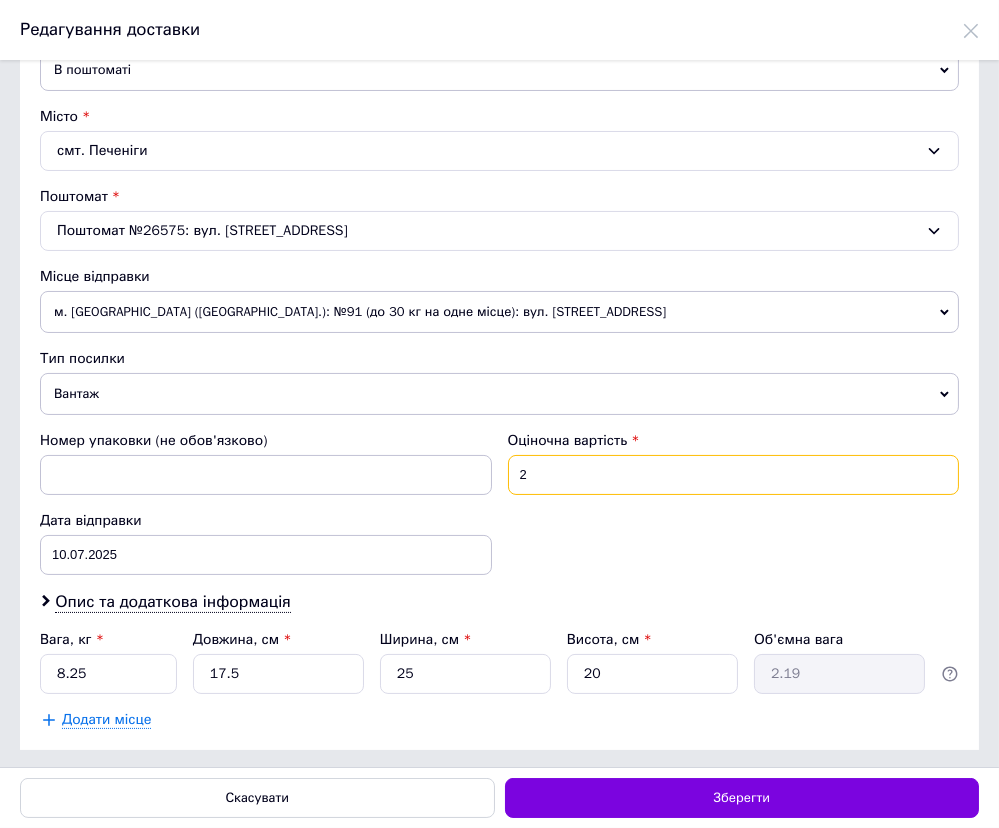 type on "200" 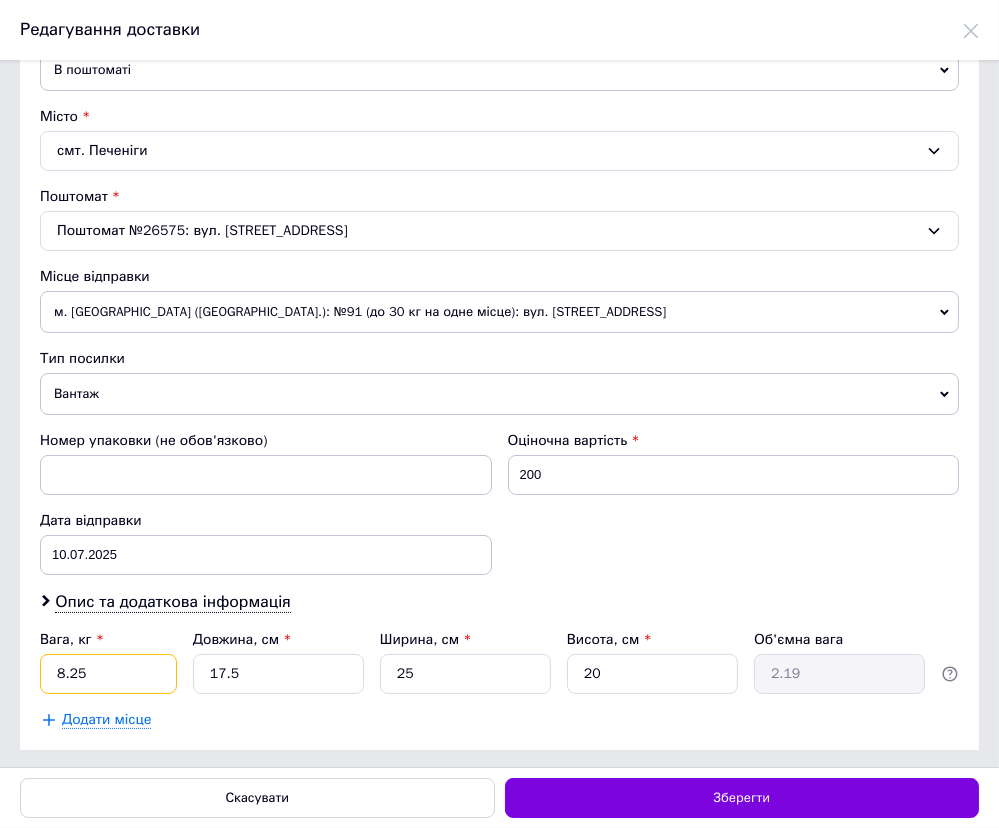 drag, startPoint x: 100, startPoint y: 672, endPoint x: -11, endPoint y: 665, distance: 111.220505 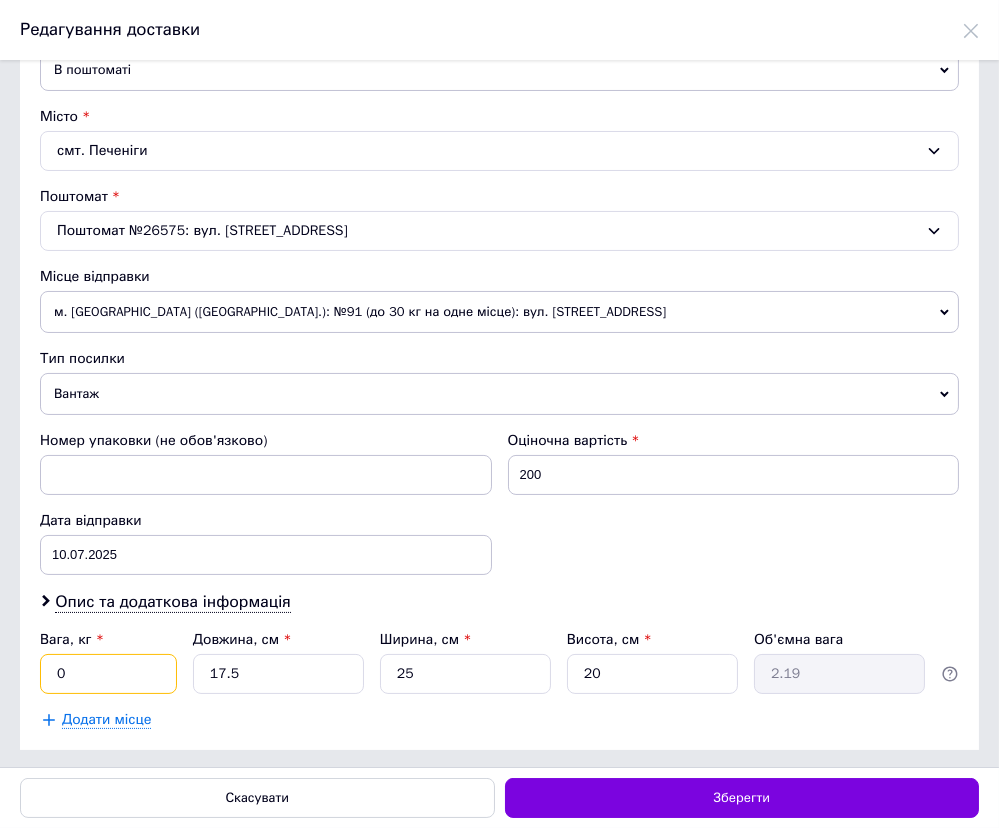 type on "0.3" 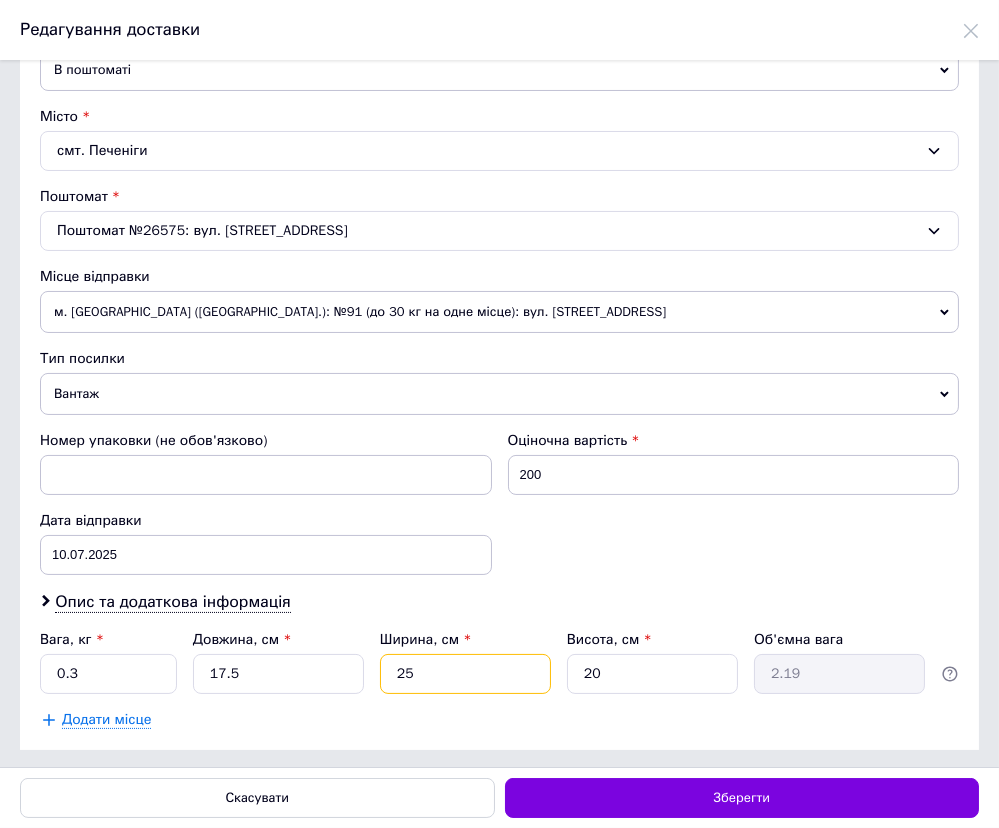 drag, startPoint x: 426, startPoint y: 676, endPoint x: 370, endPoint y: 664, distance: 57.271286 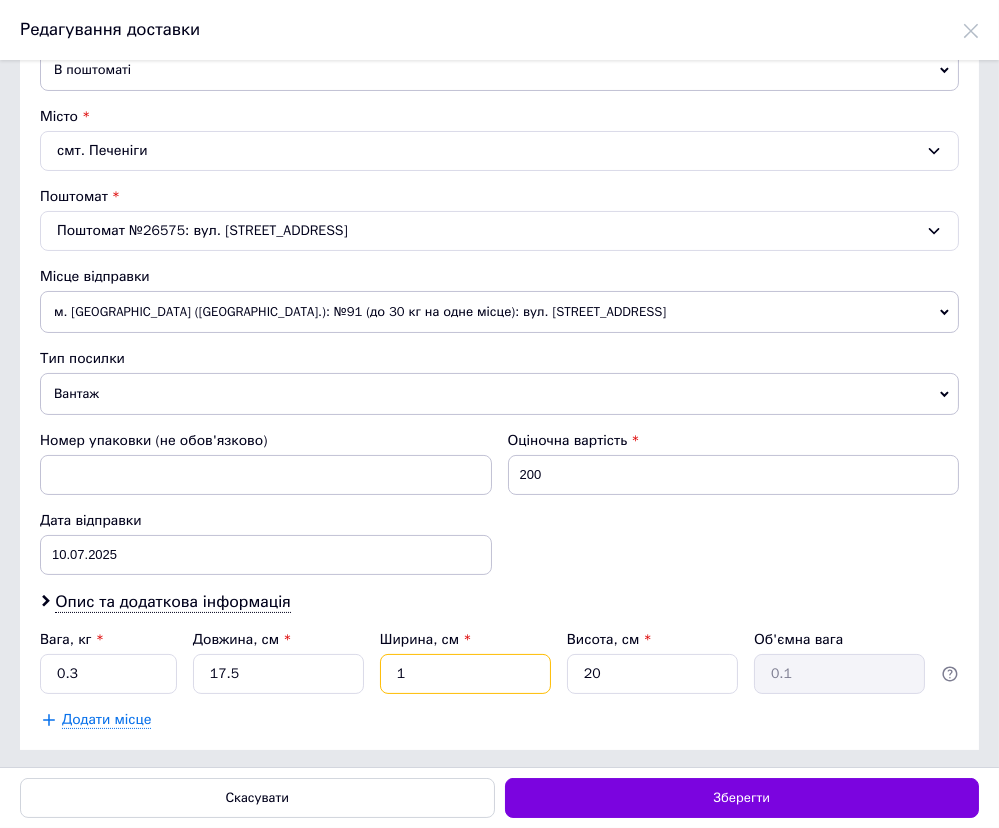 type on "12" 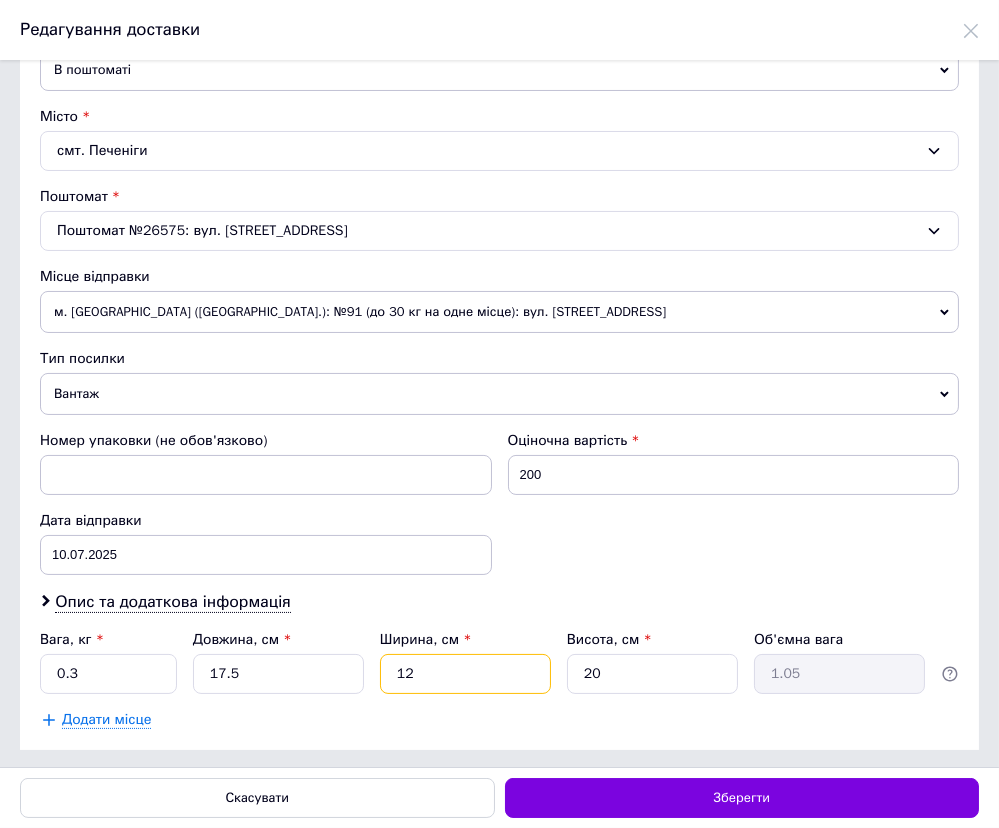 type on "12" 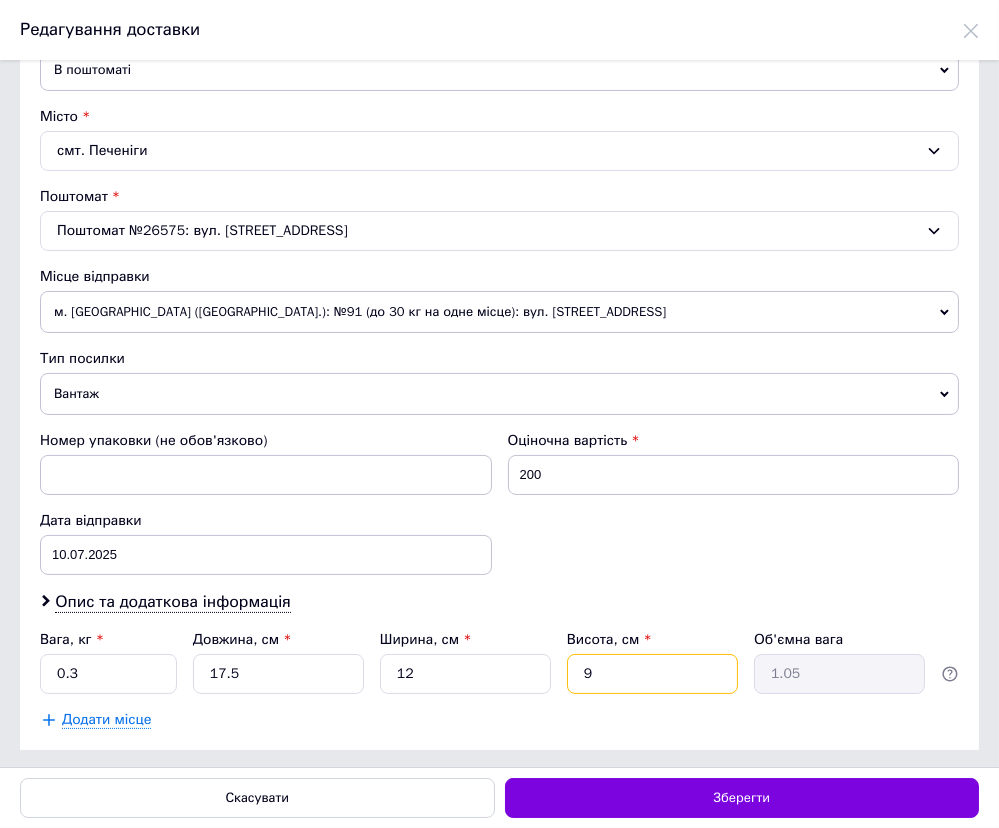 type on "9" 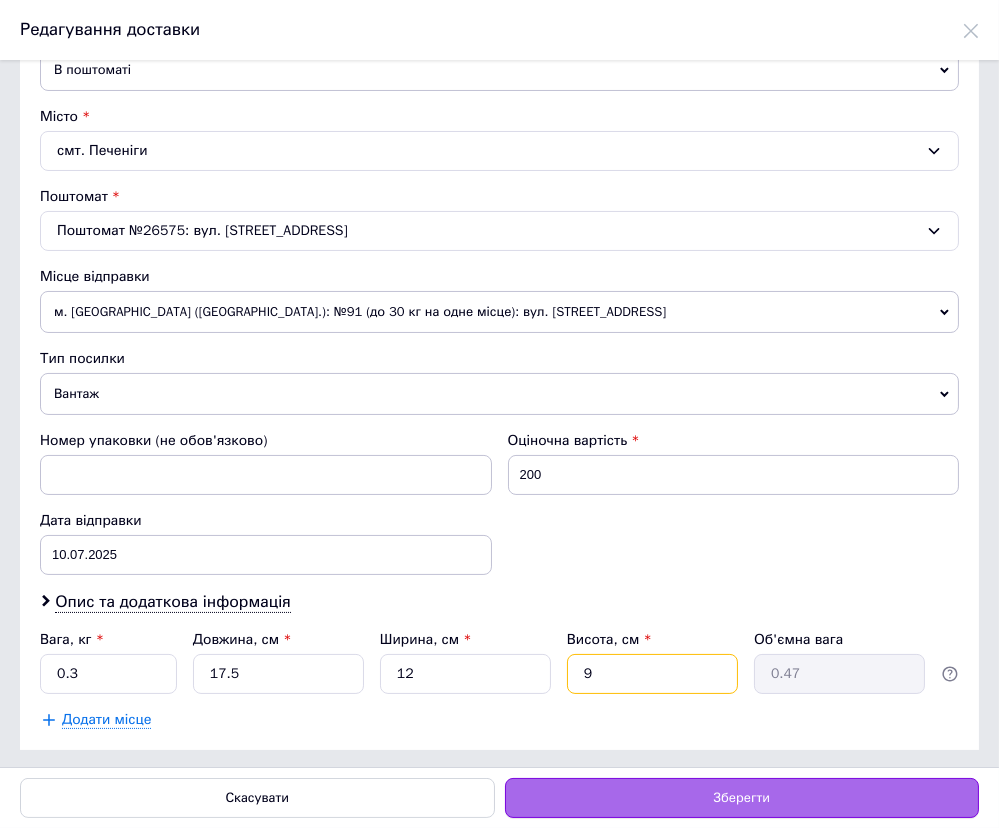 type on "9" 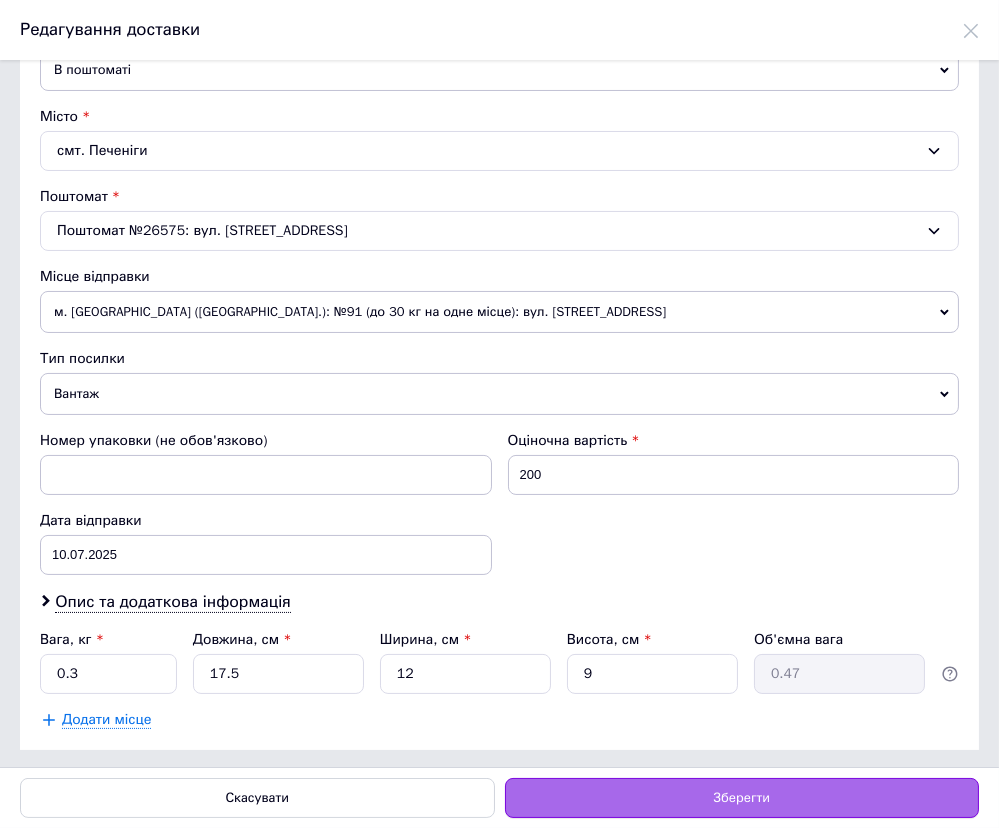 click on "Зберегти" at bounding box center [742, 798] 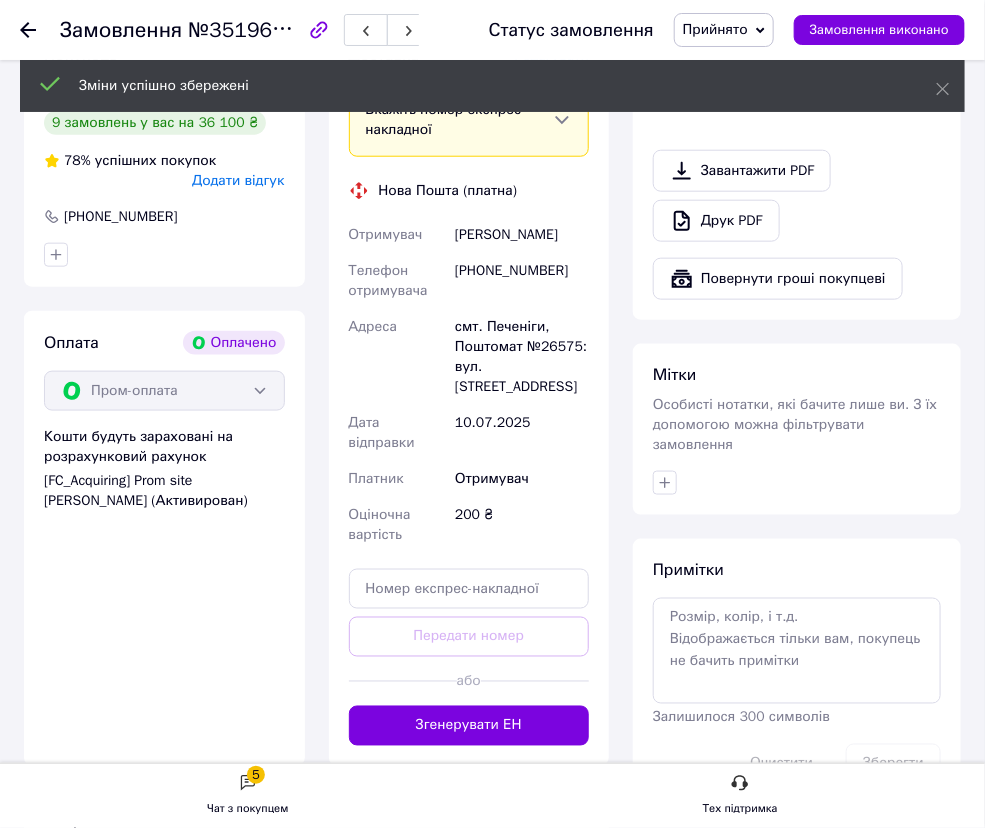 scroll, scrollTop: 534, scrollLeft: 0, axis: vertical 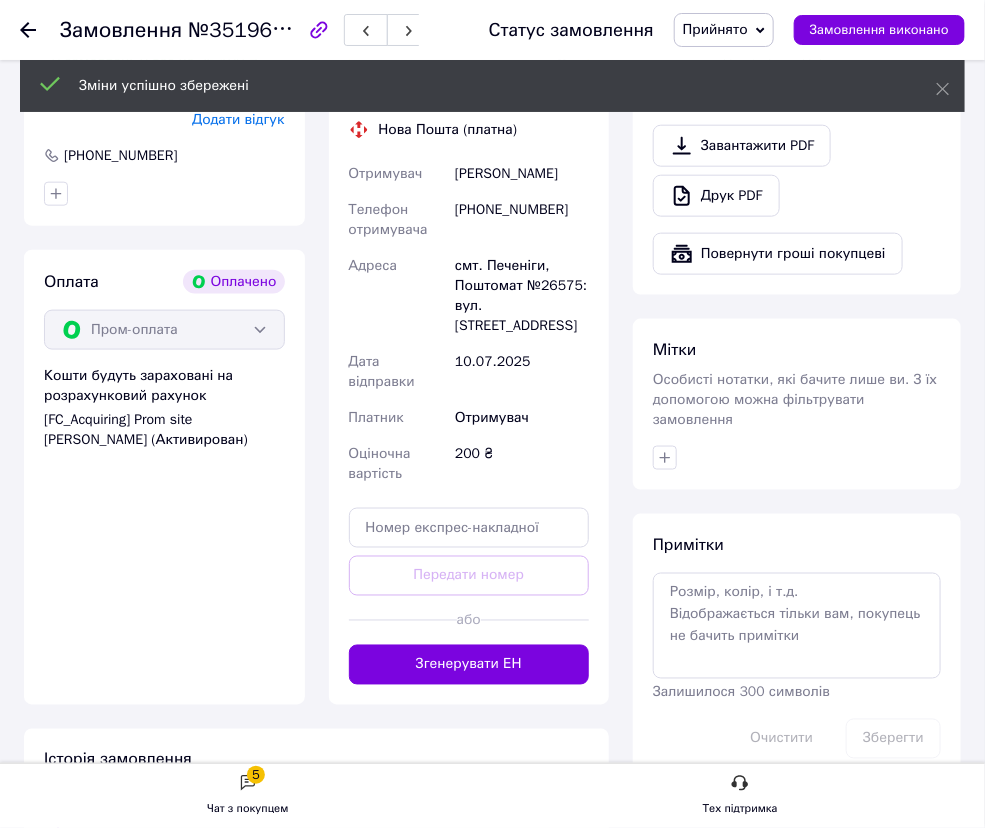 click on "Згенерувати ЕН" at bounding box center [469, 665] 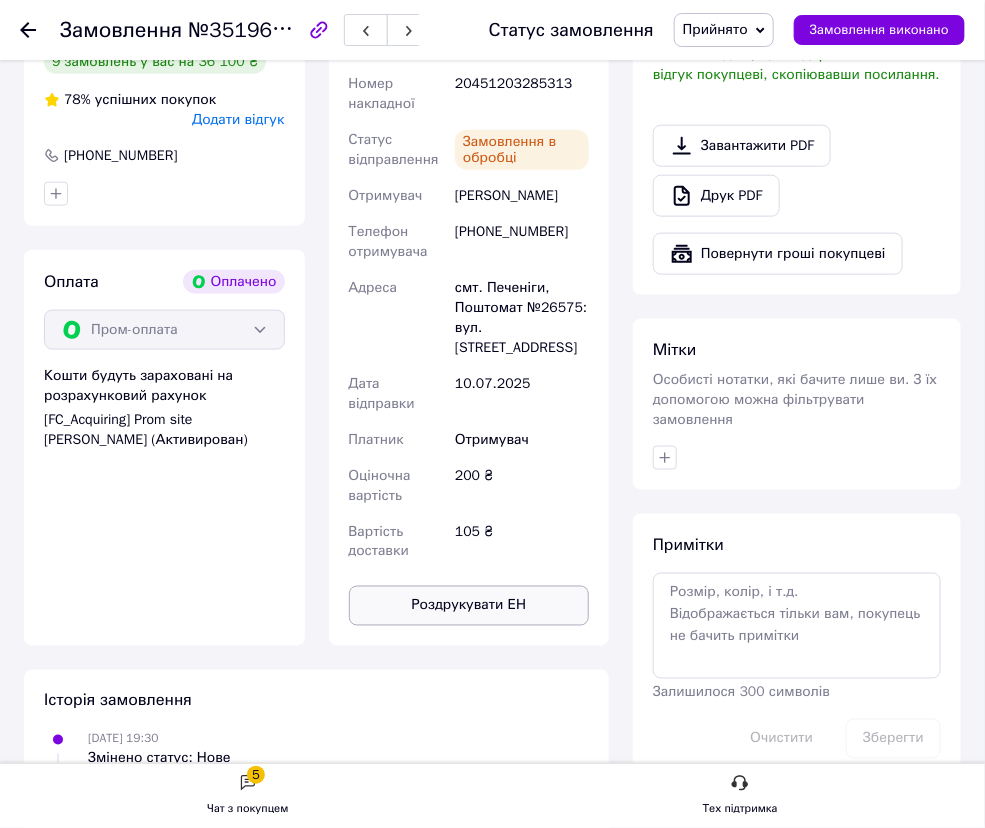 click on "Роздрукувати ЕН" at bounding box center [469, 606] 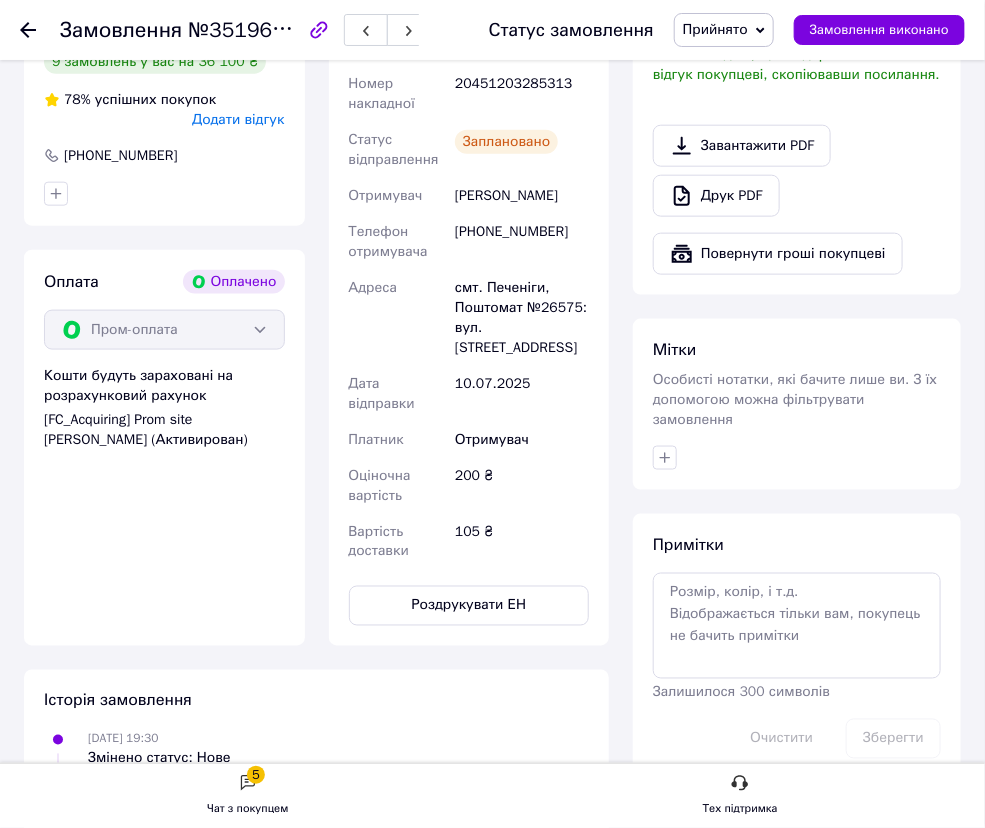 click 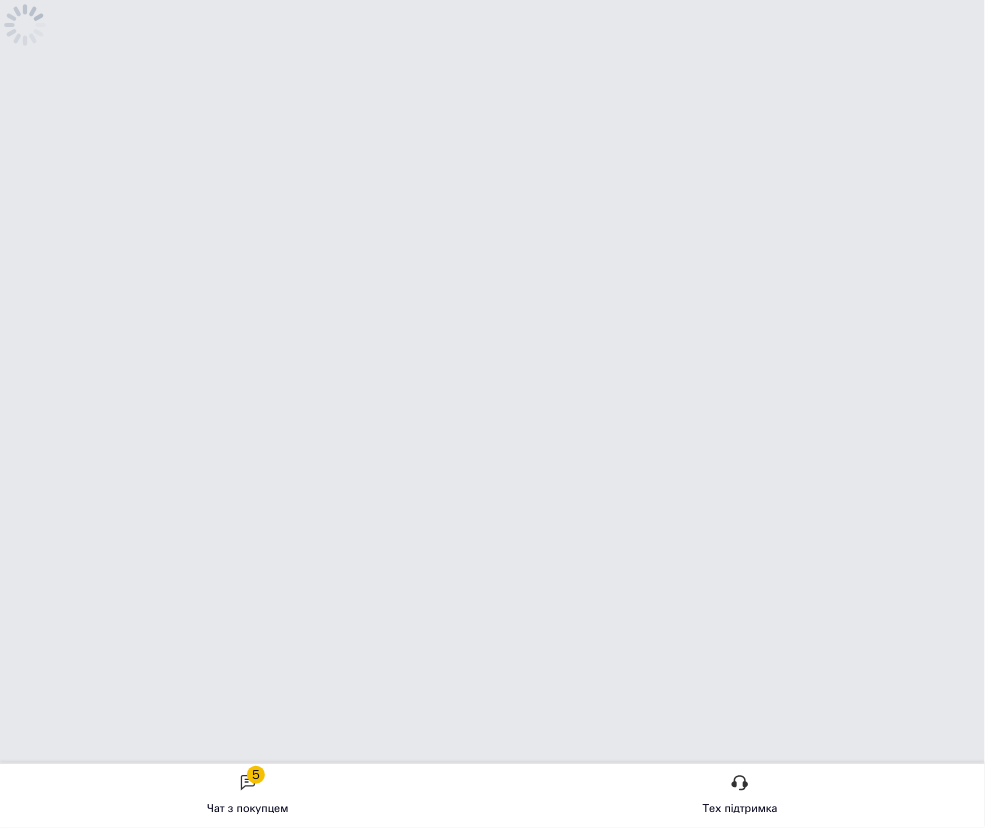 scroll, scrollTop: 0, scrollLeft: 0, axis: both 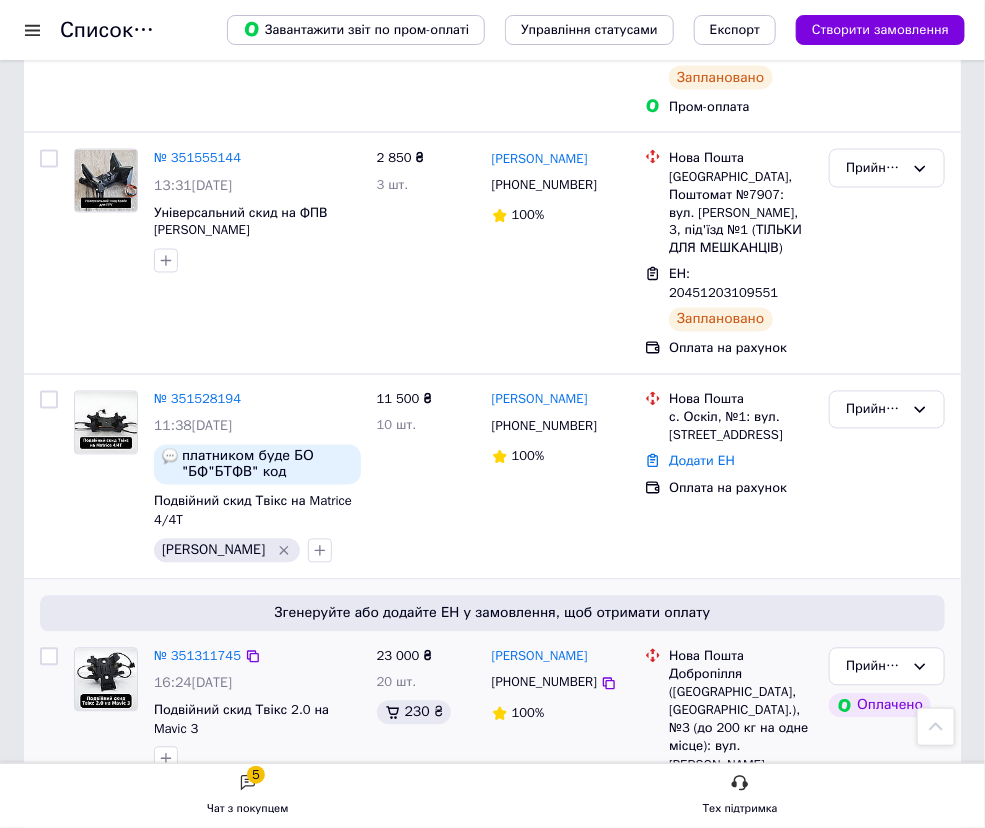 click at bounding box center (49, 657) 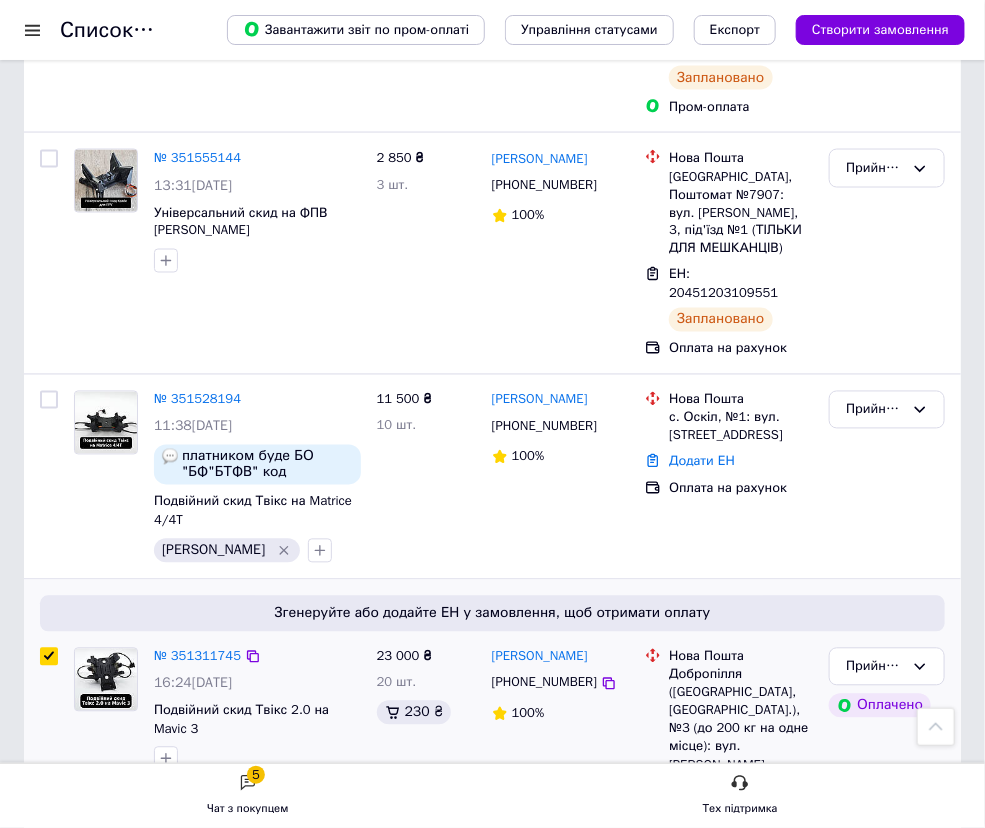 checkbox on "true" 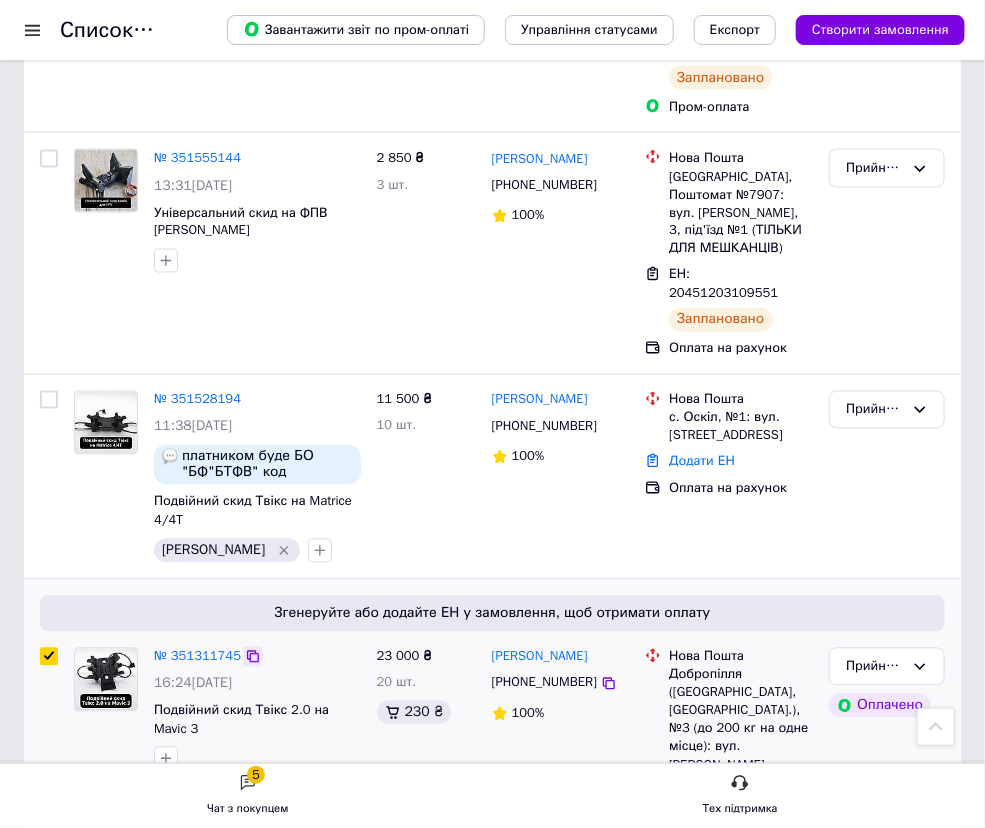click 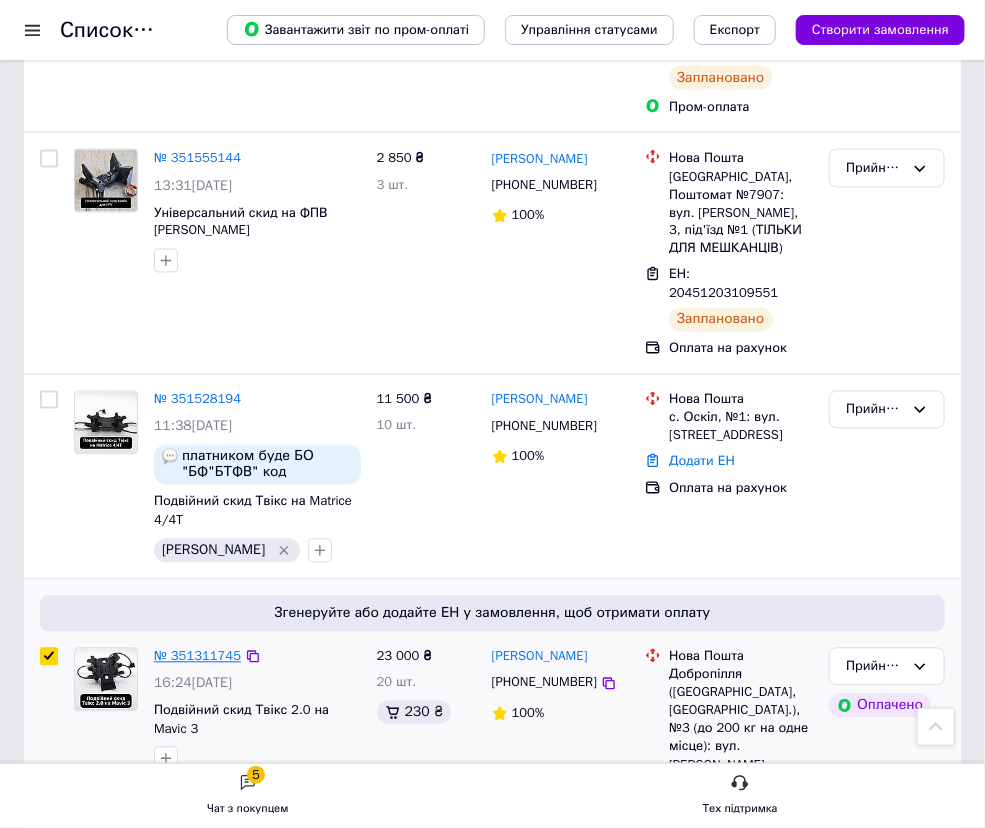 click on "№ 351311745" at bounding box center [197, 656] 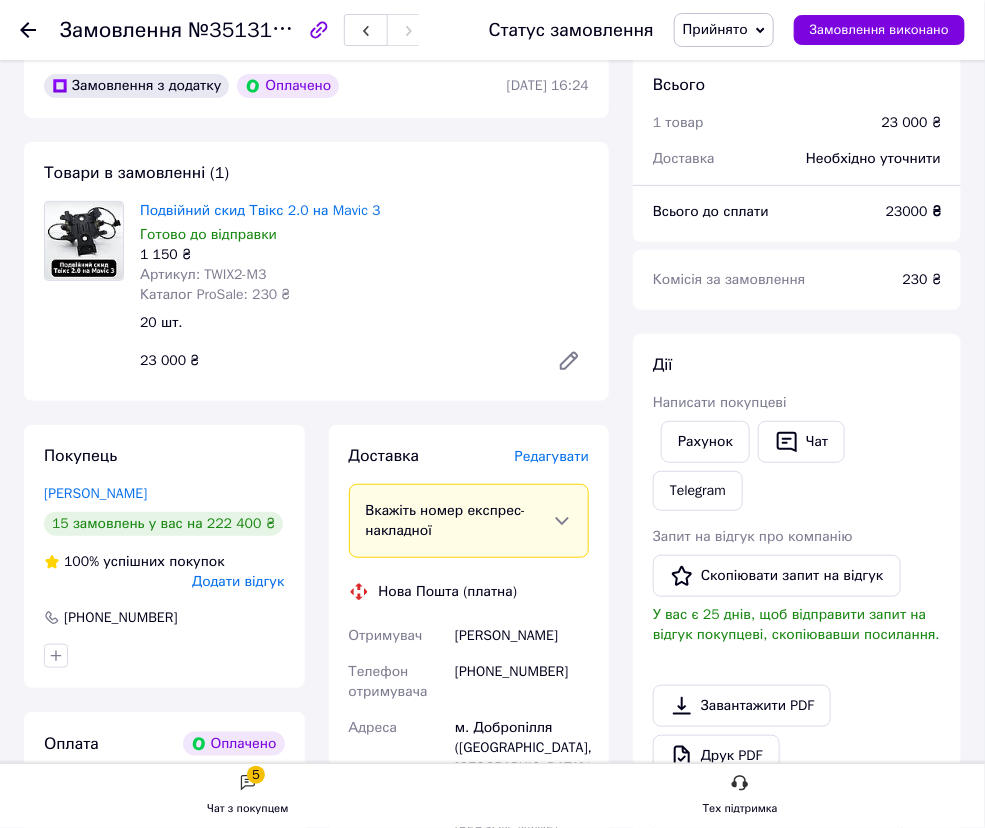 scroll, scrollTop: 90, scrollLeft: 0, axis: vertical 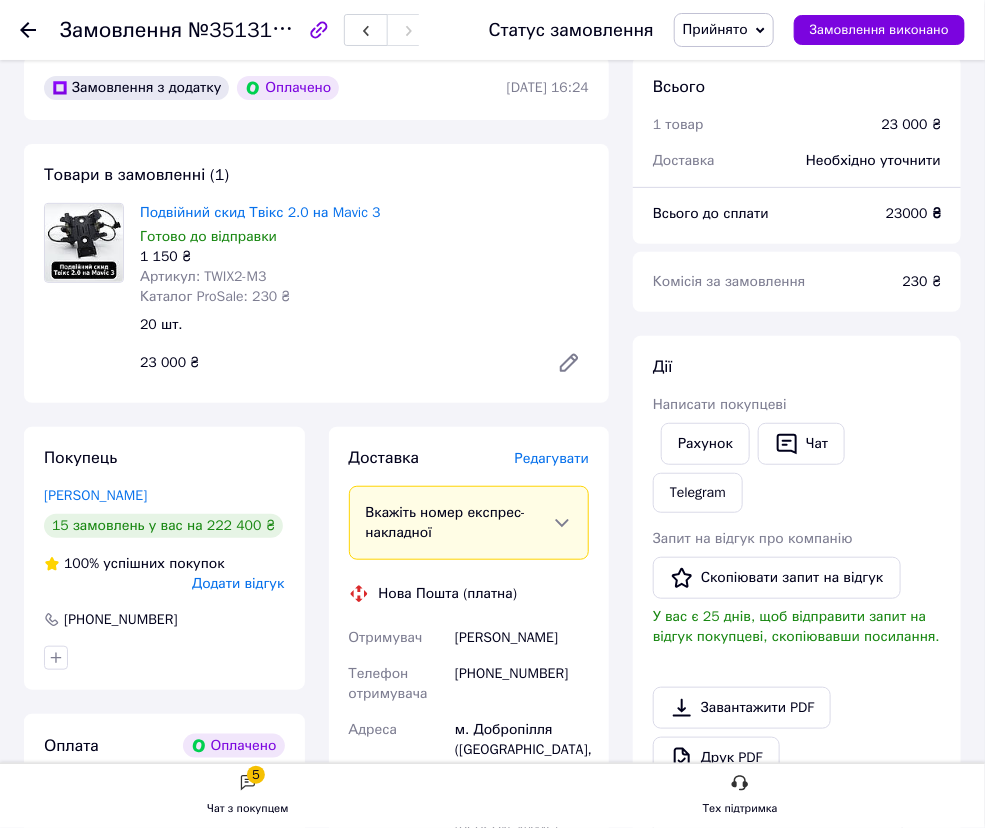 click on "Редагувати" at bounding box center [552, 458] 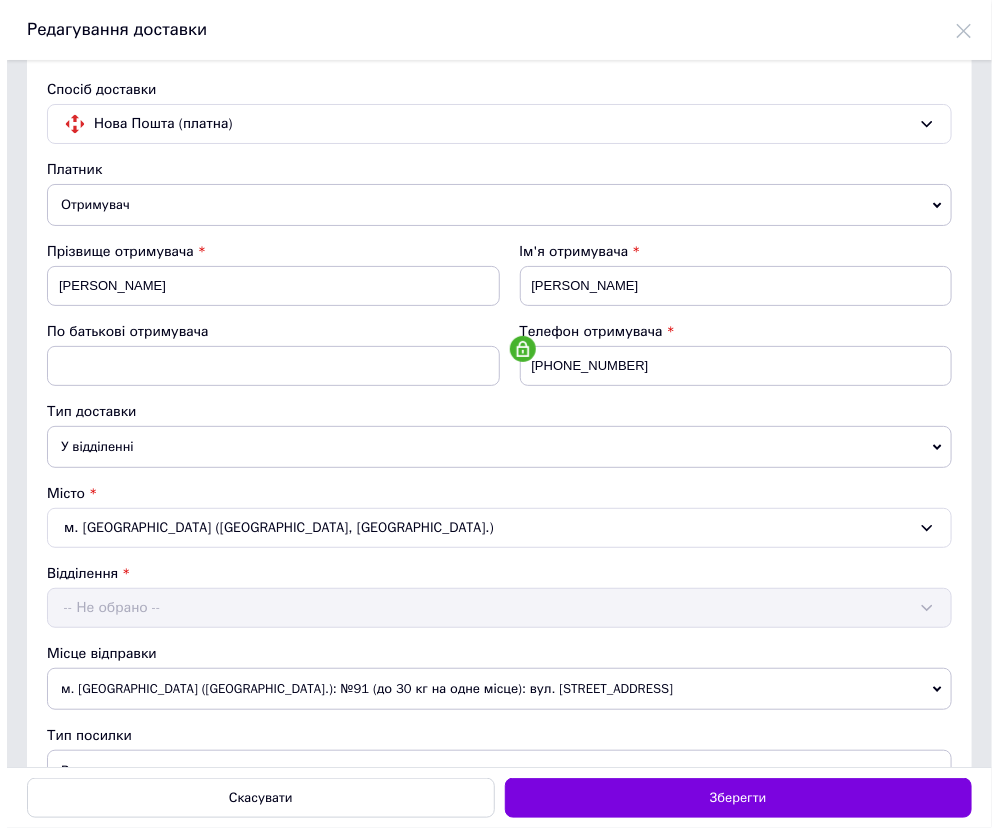 scroll, scrollTop: 0, scrollLeft: 0, axis: both 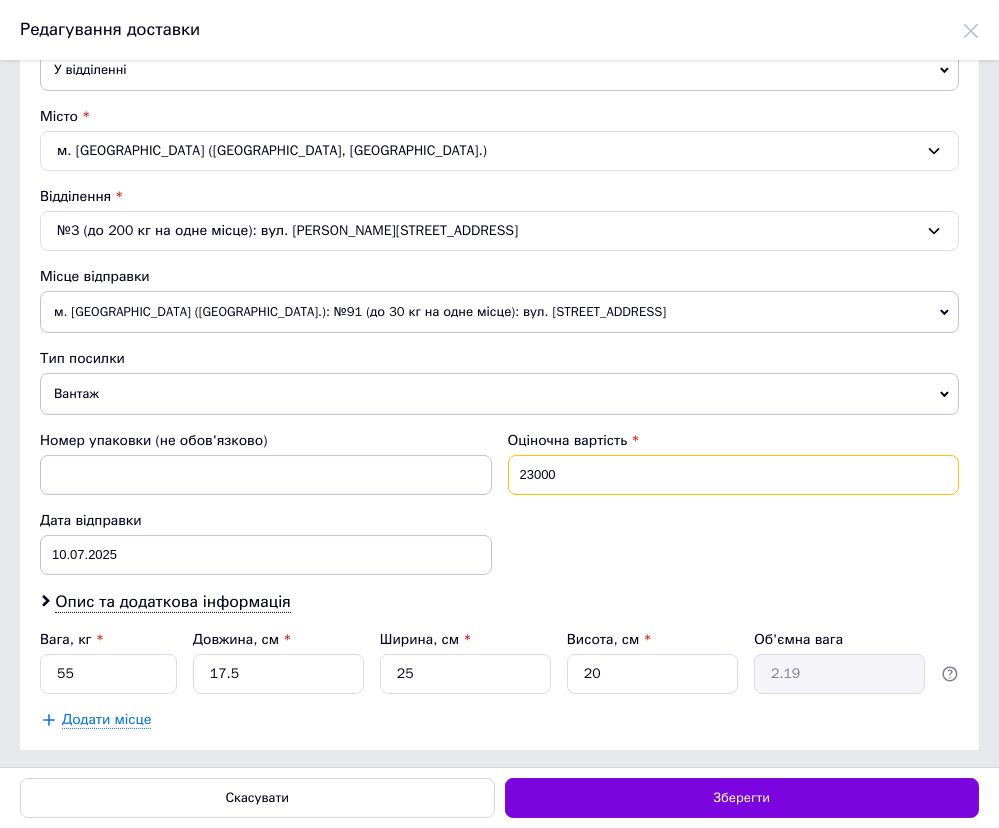 drag, startPoint x: 566, startPoint y: 473, endPoint x: 403, endPoint y: 471, distance: 163.01227 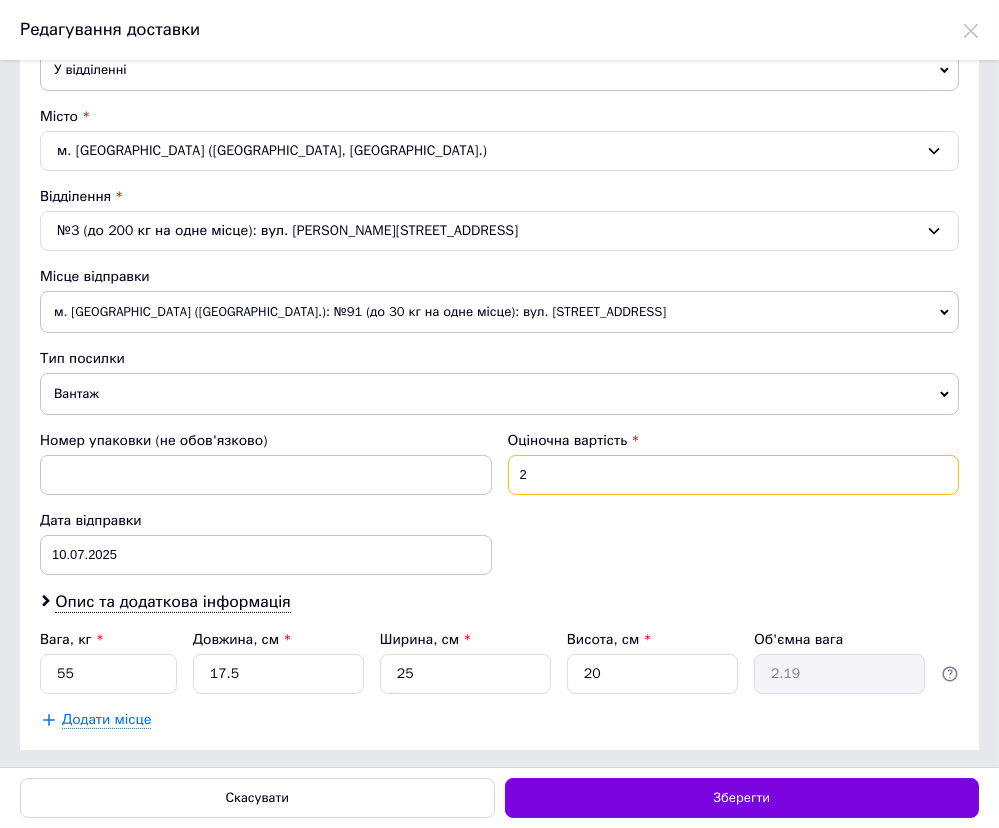 type on "200" 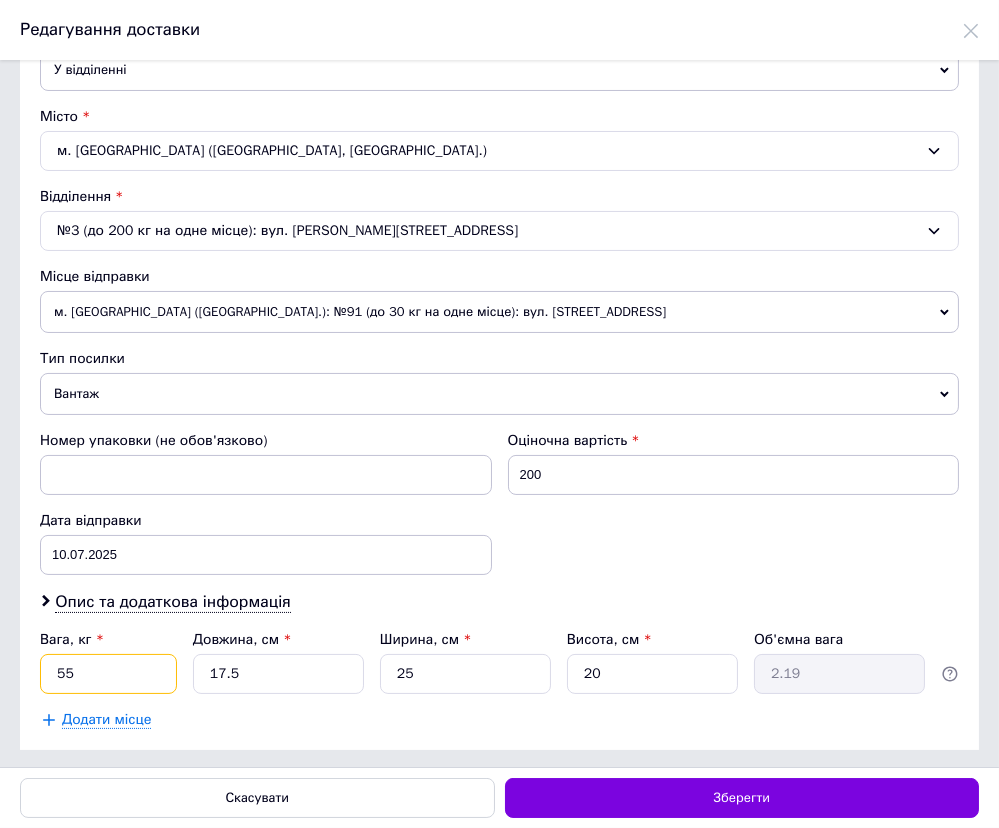 drag, startPoint x: 88, startPoint y: 666, endPoint x: -17, endPoint y: 661, distance: 105.11898 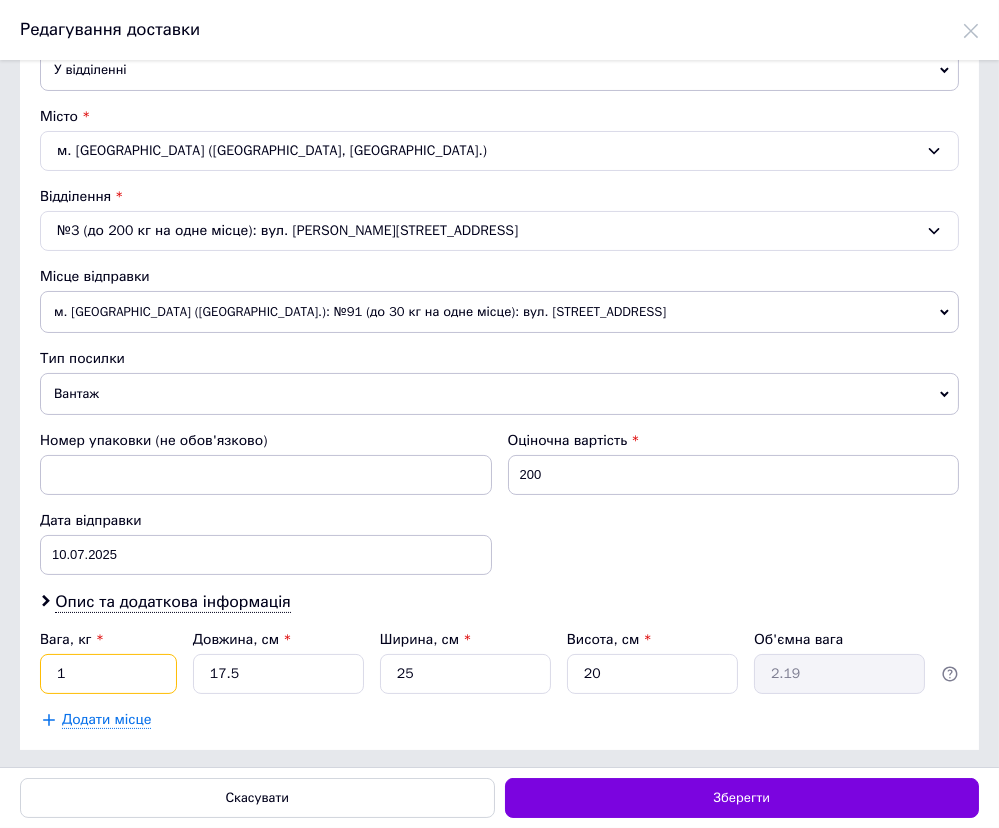 type on "1" 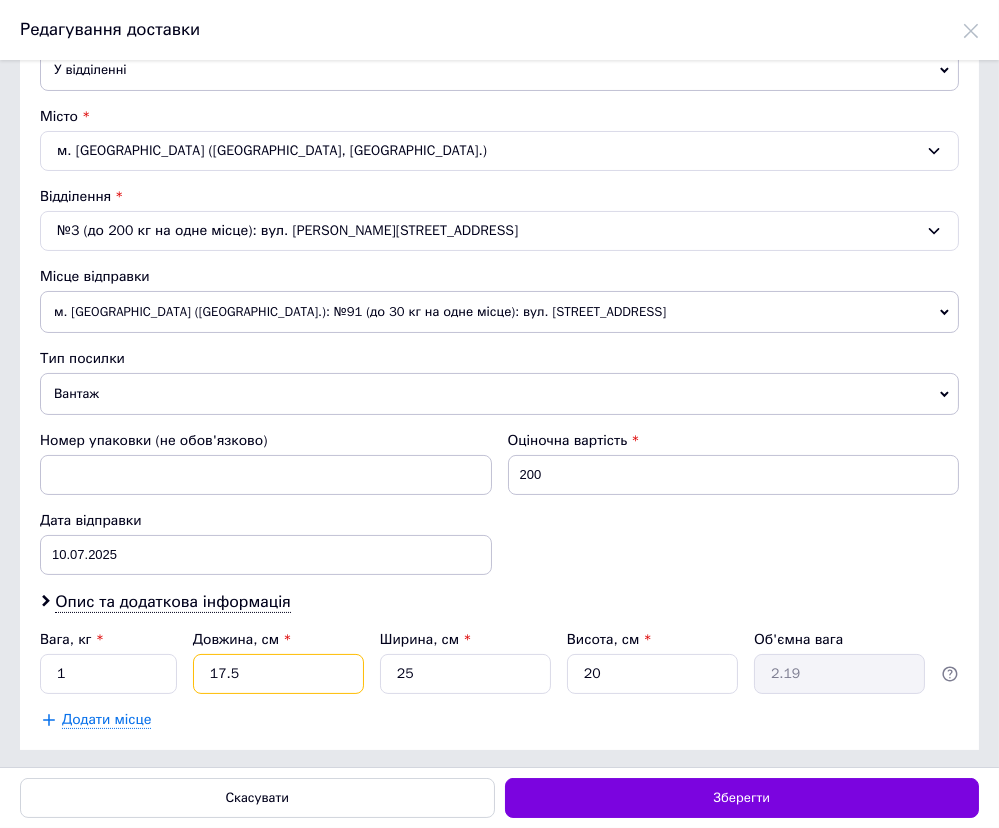 type on "2" 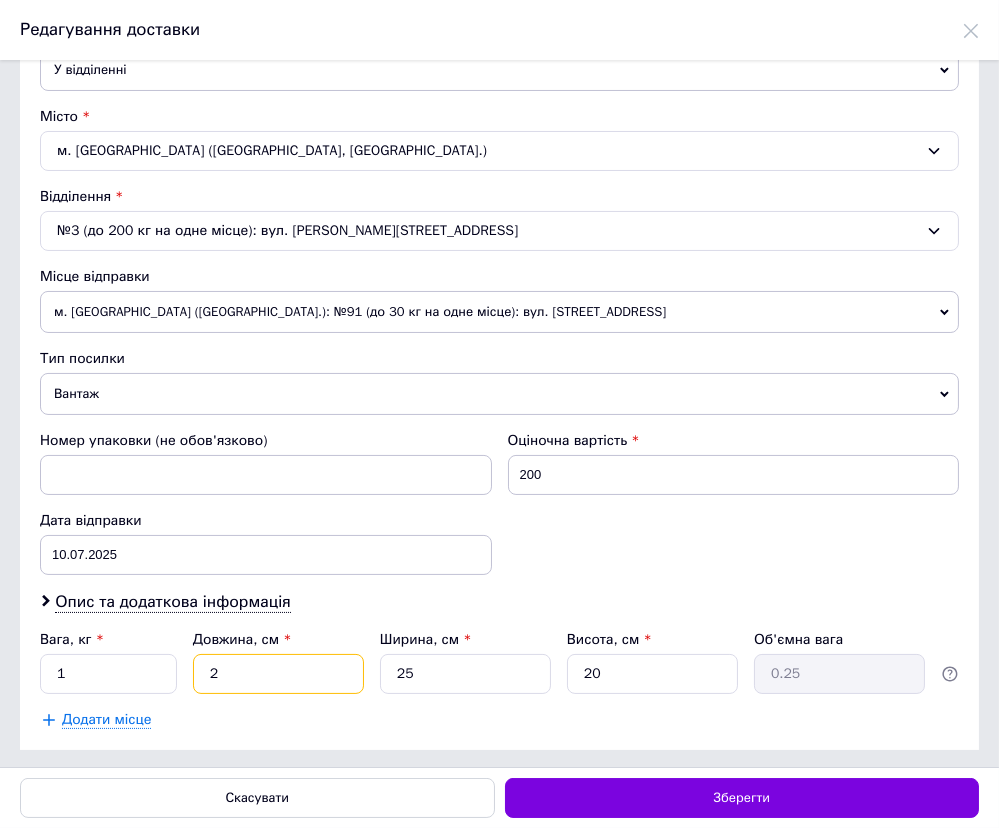 type on "24" 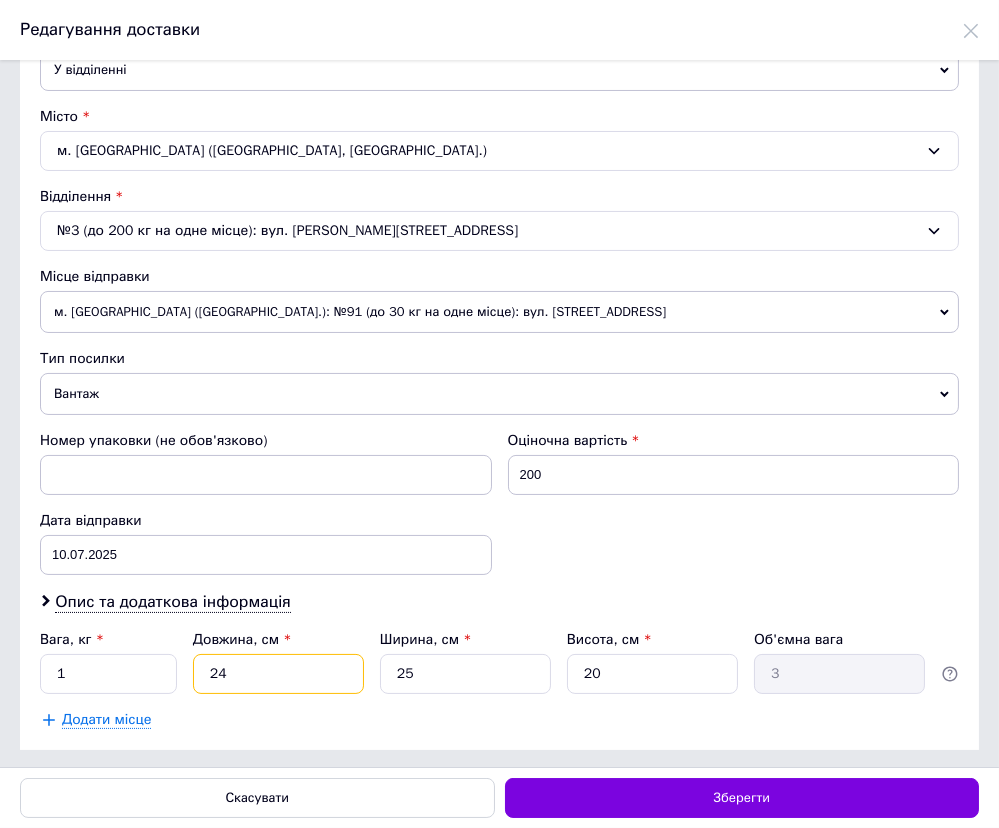 type on "24" 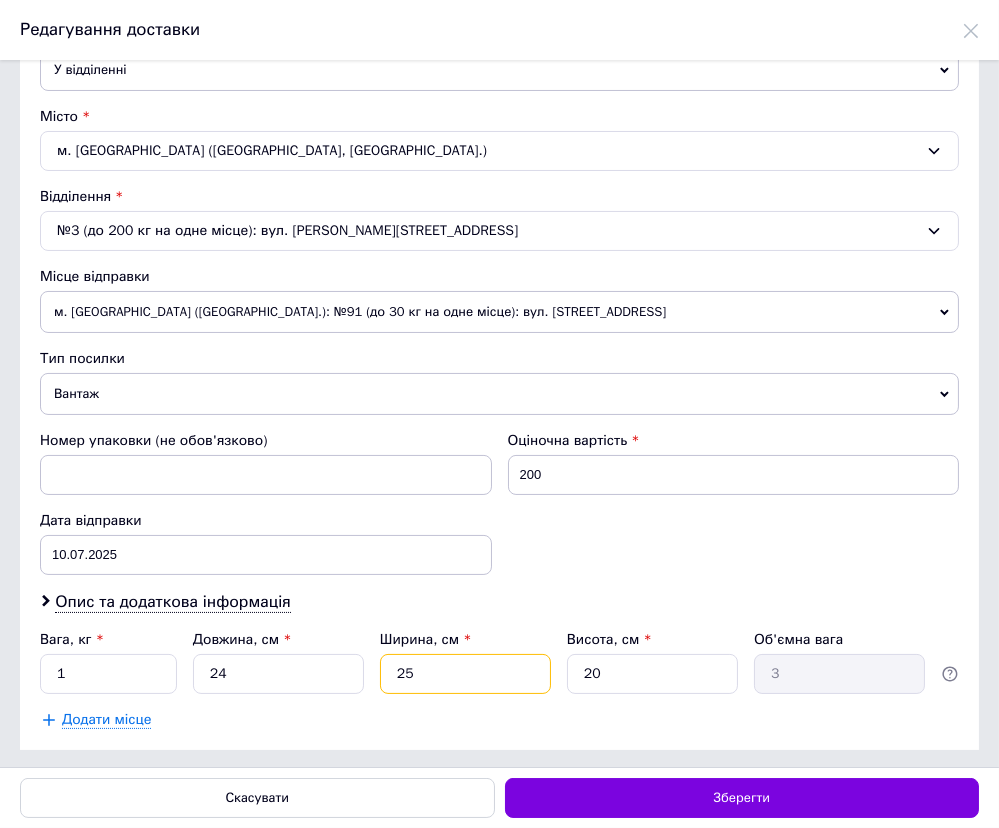 type on "3" 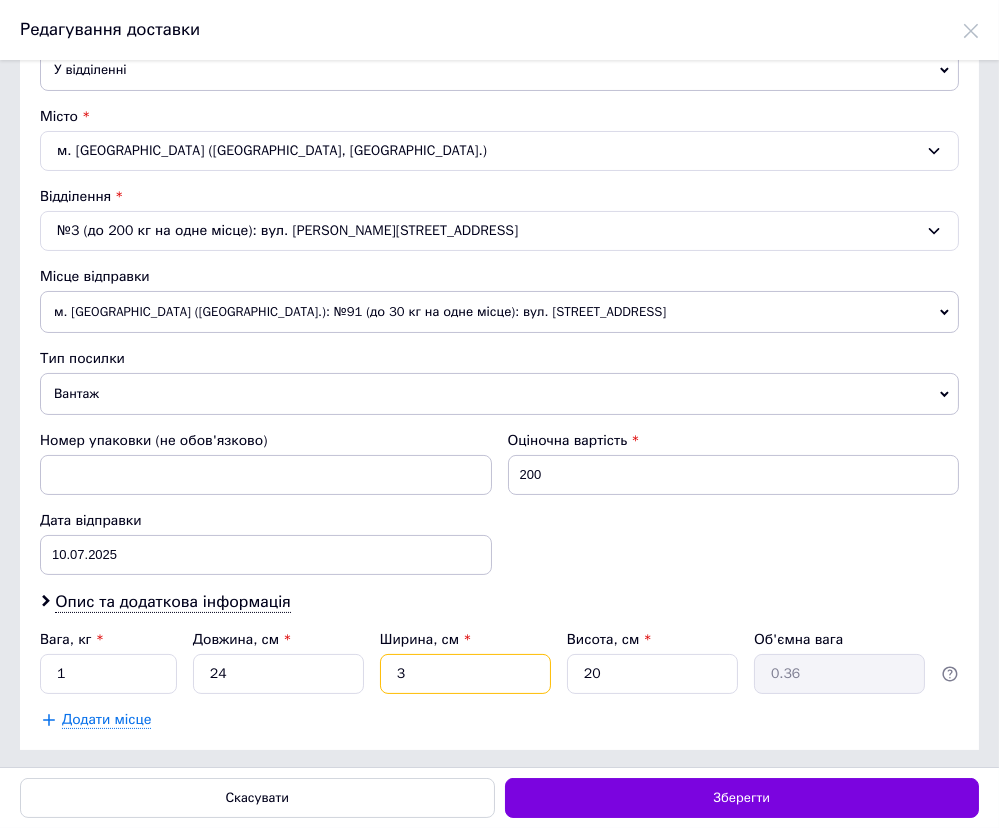 type on "34" 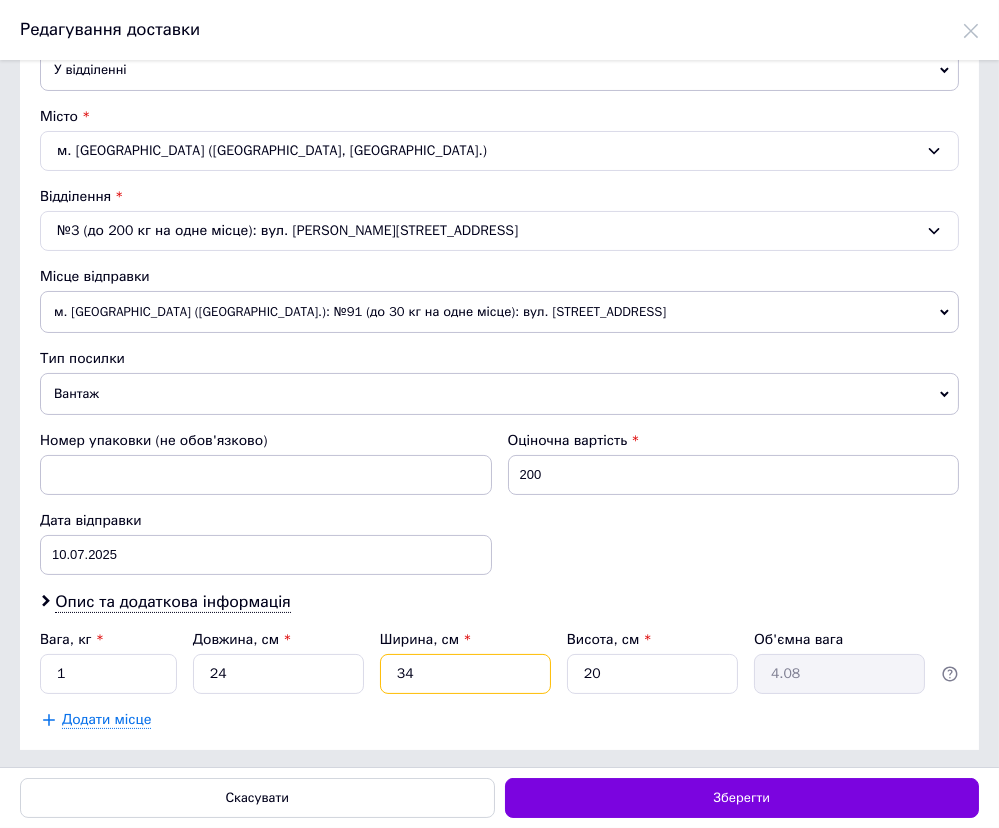 type on "34" 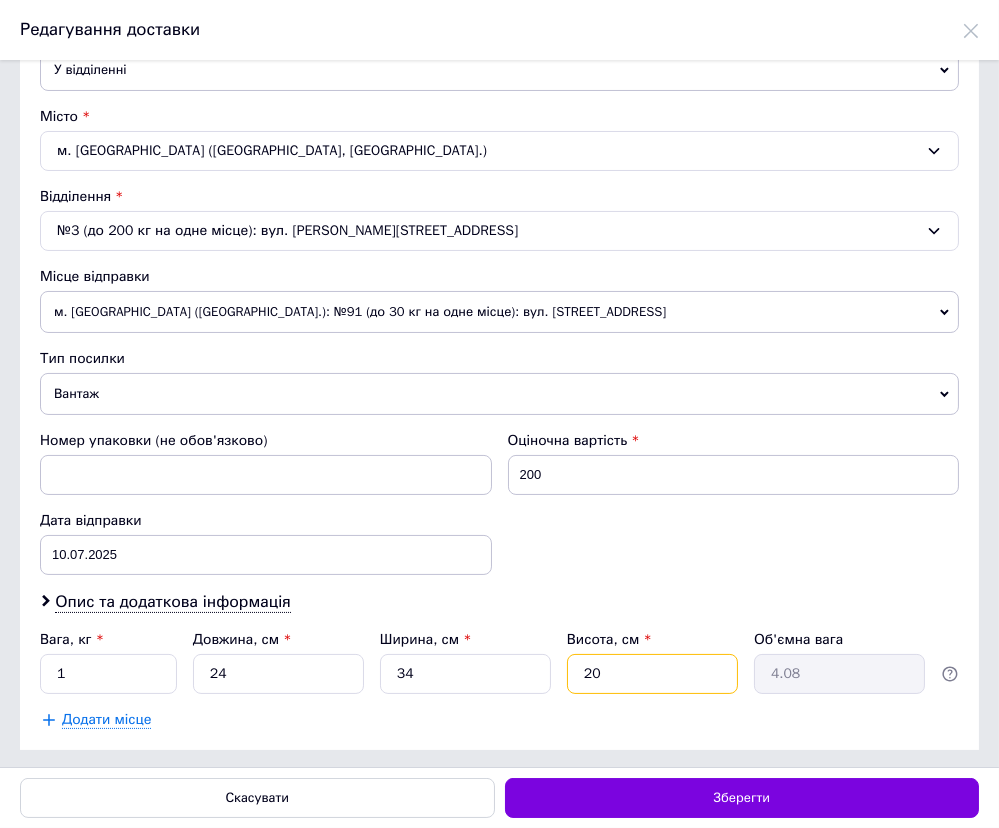type on "9" 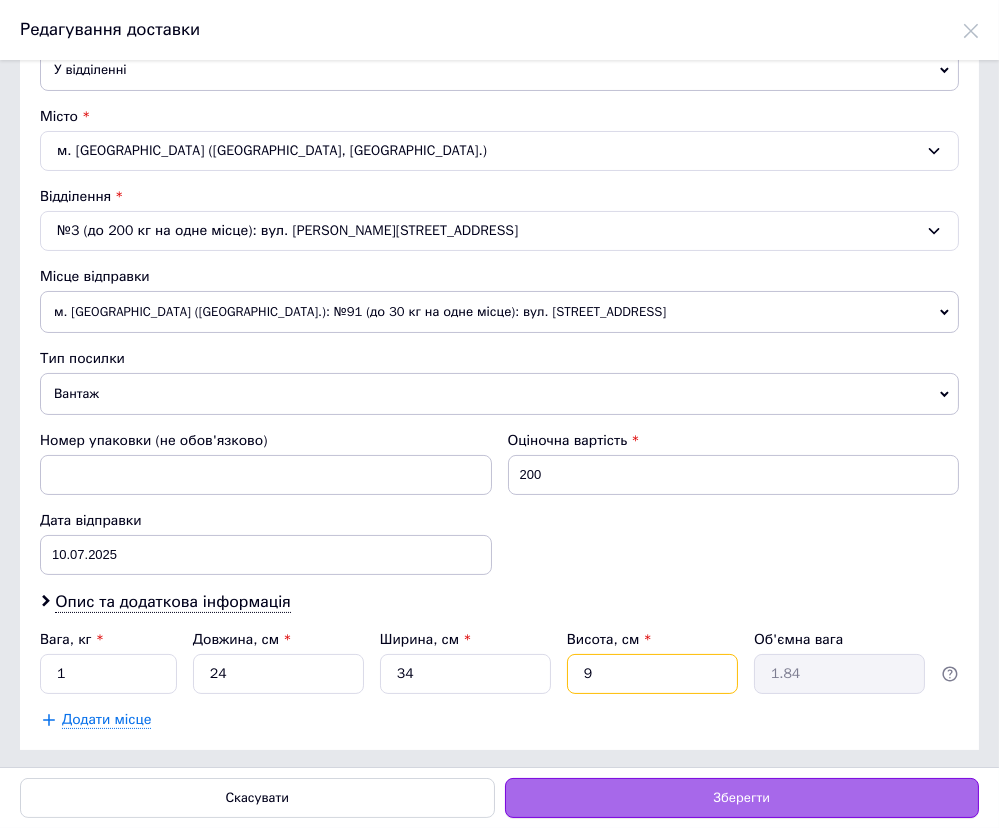 type on "9" 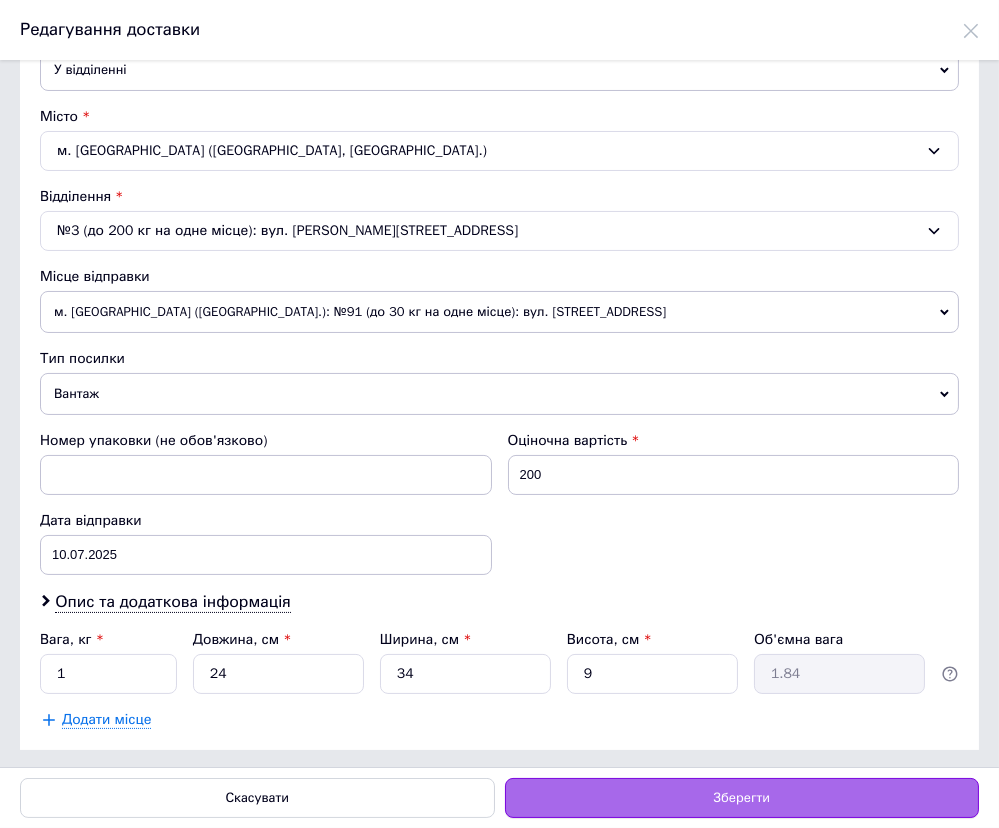 click on "Зберегти" at bounding box center [742, 798] 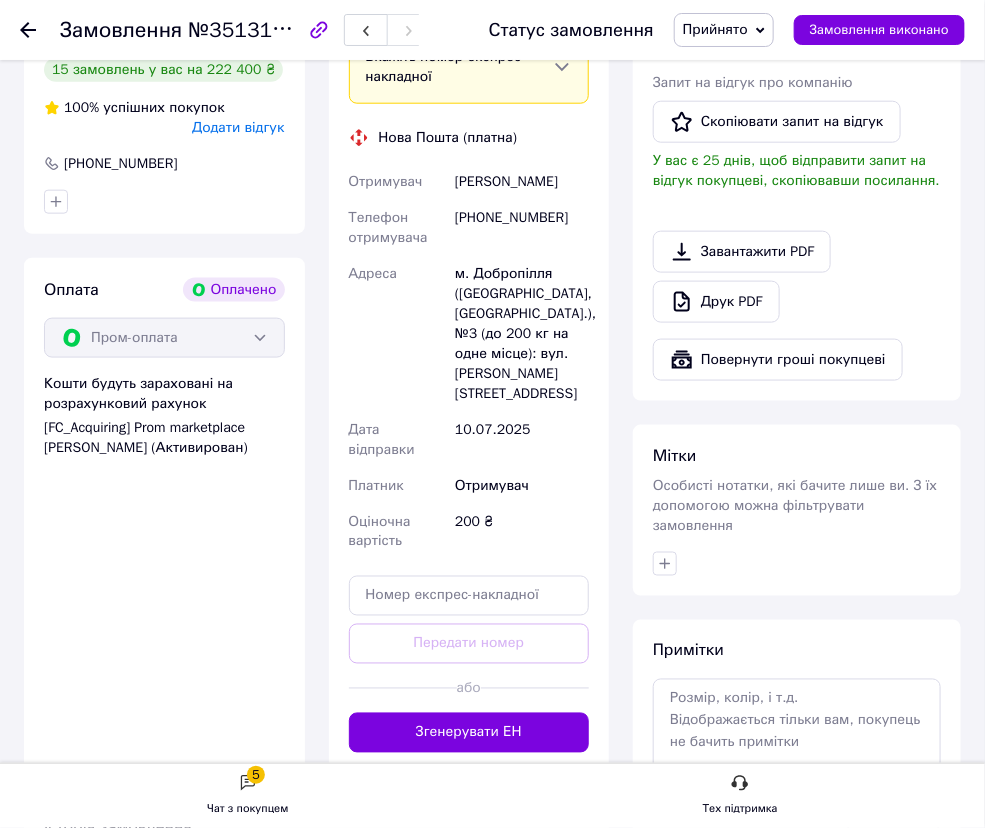 scroll, scrollTop: 727, scrollLeft: 0, axis: vertical 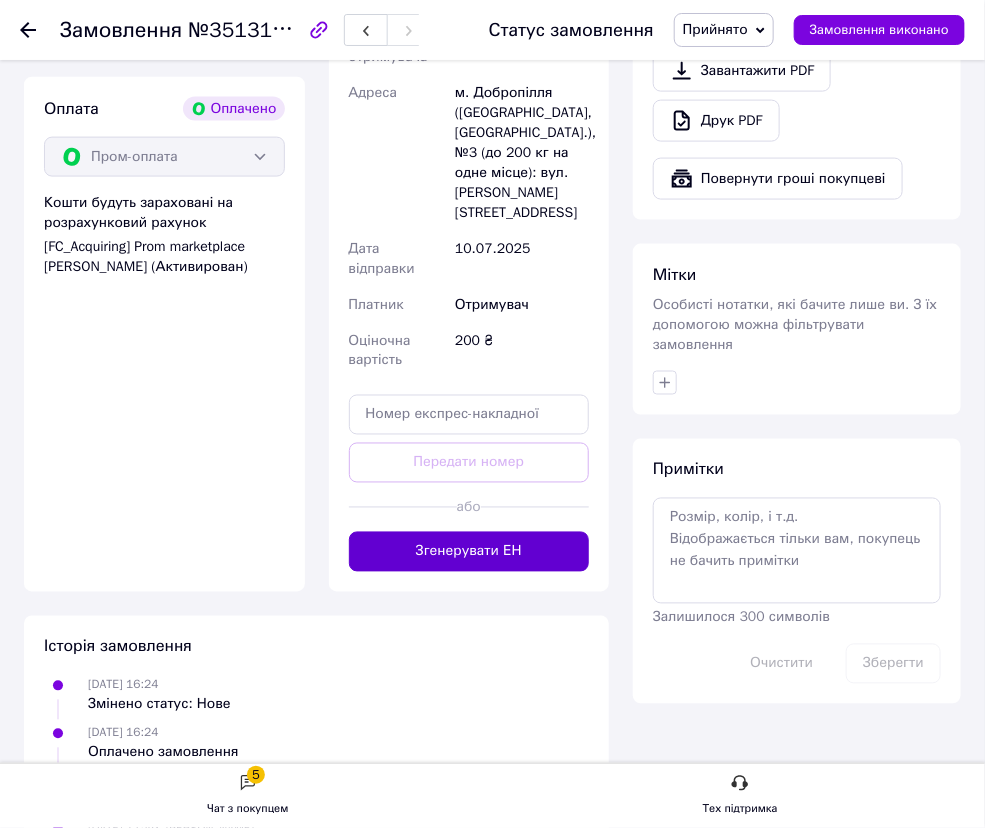 click on "Згенерувати ЕН" at bounding box center (469, 552) 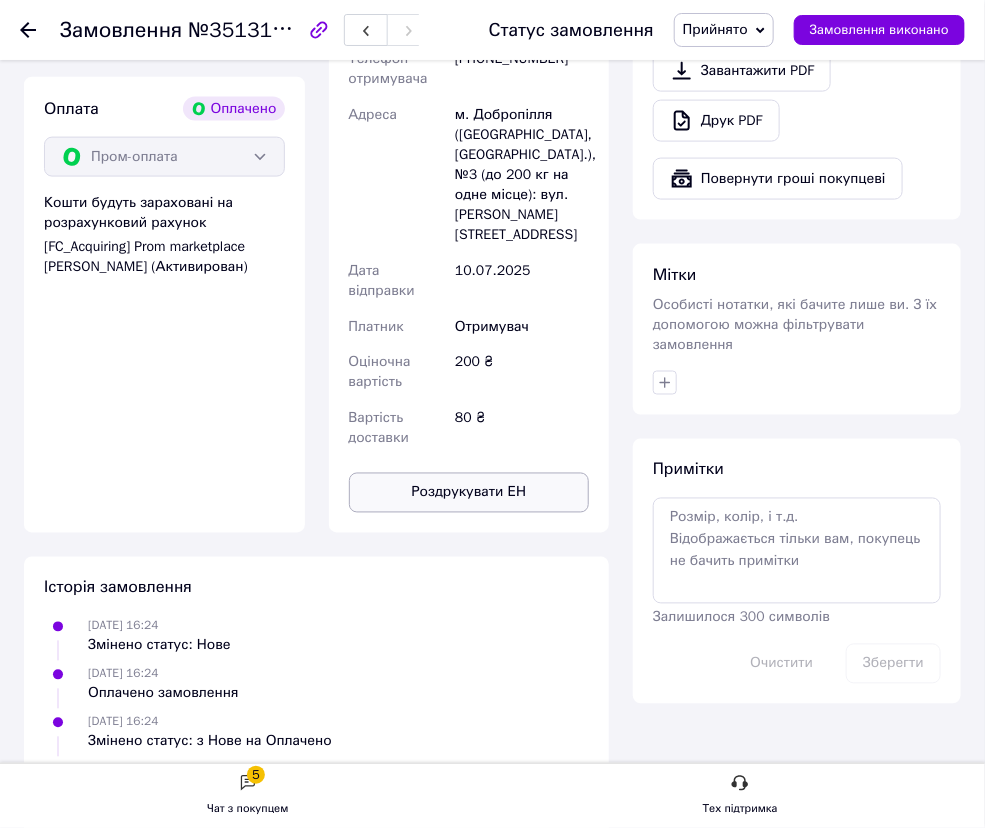 click on "Роздрукувати ЕН" at bounding box center (469, 493) 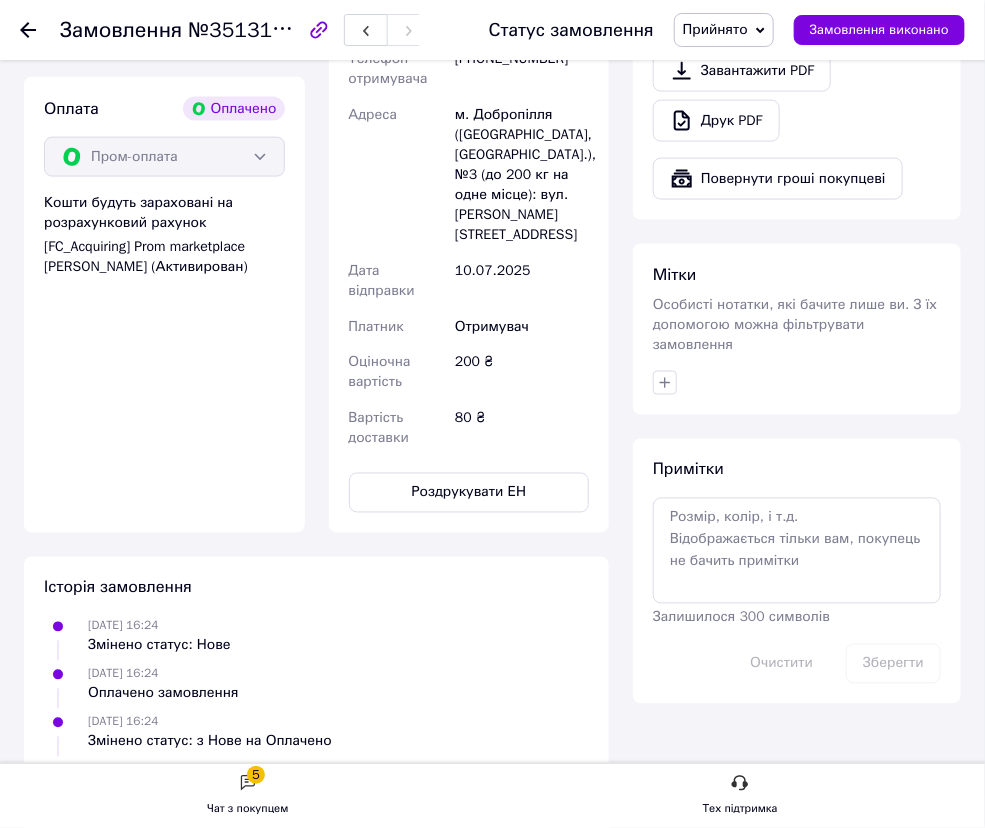 click 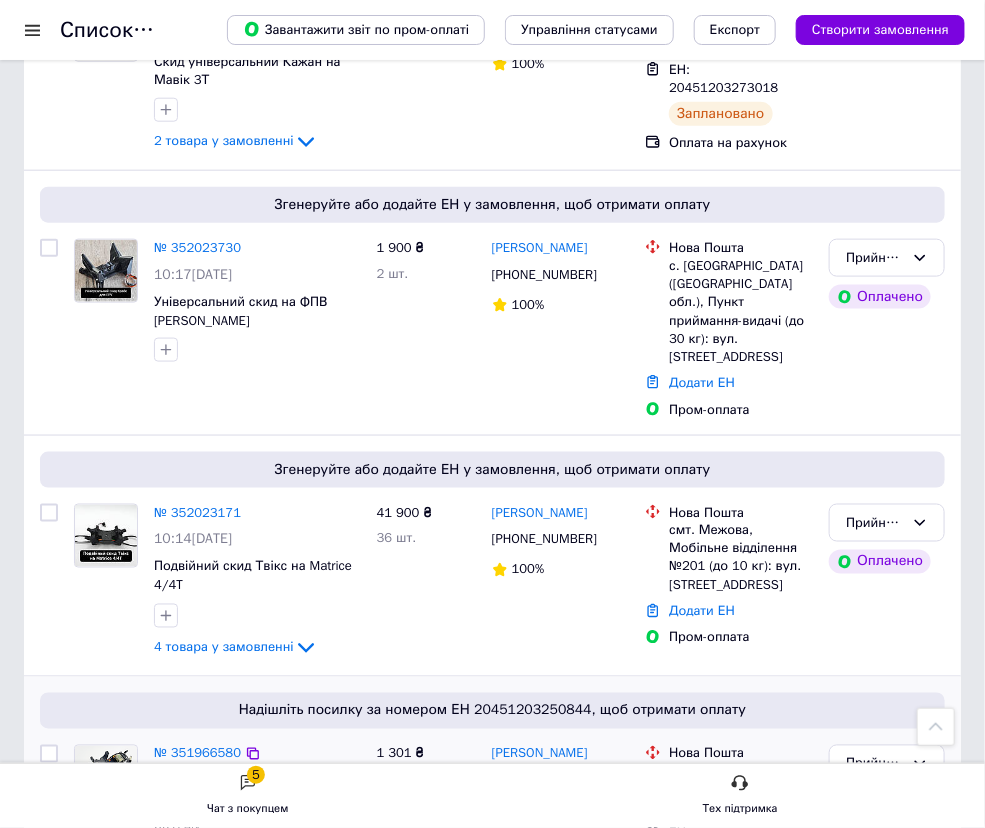 scroll, scrollTop: 520, scrollLeft: 0, axis: vertical 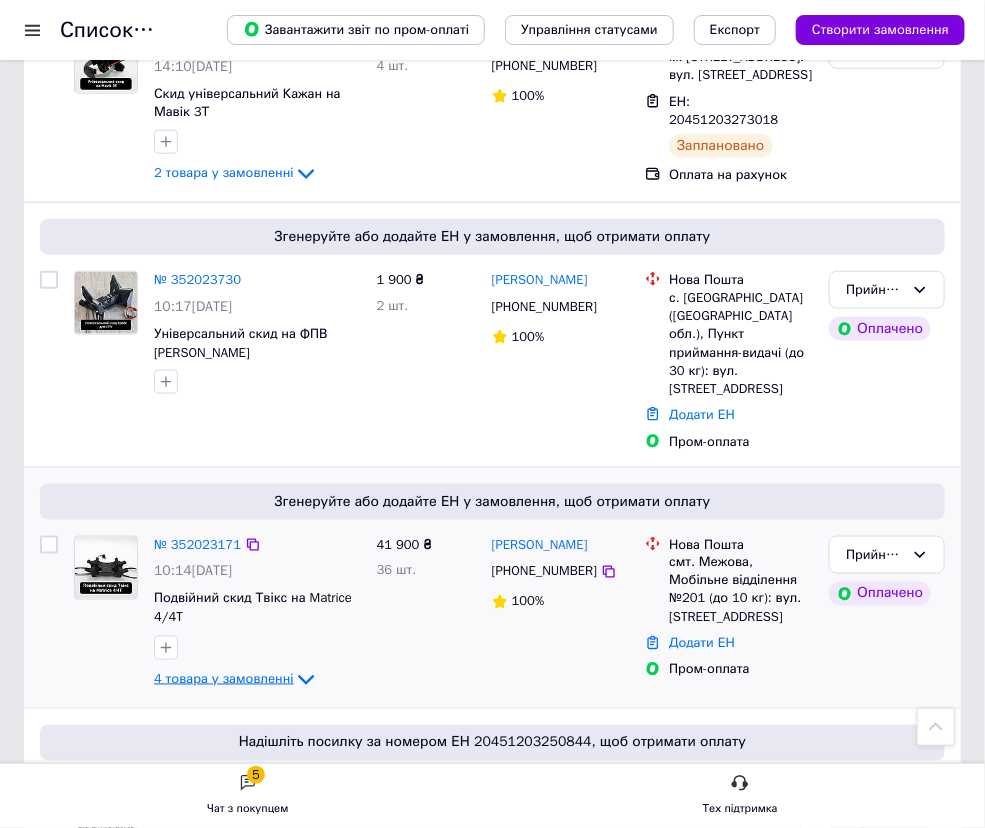 click on "4 товара у замовленні" at bounding box center [224, 678] 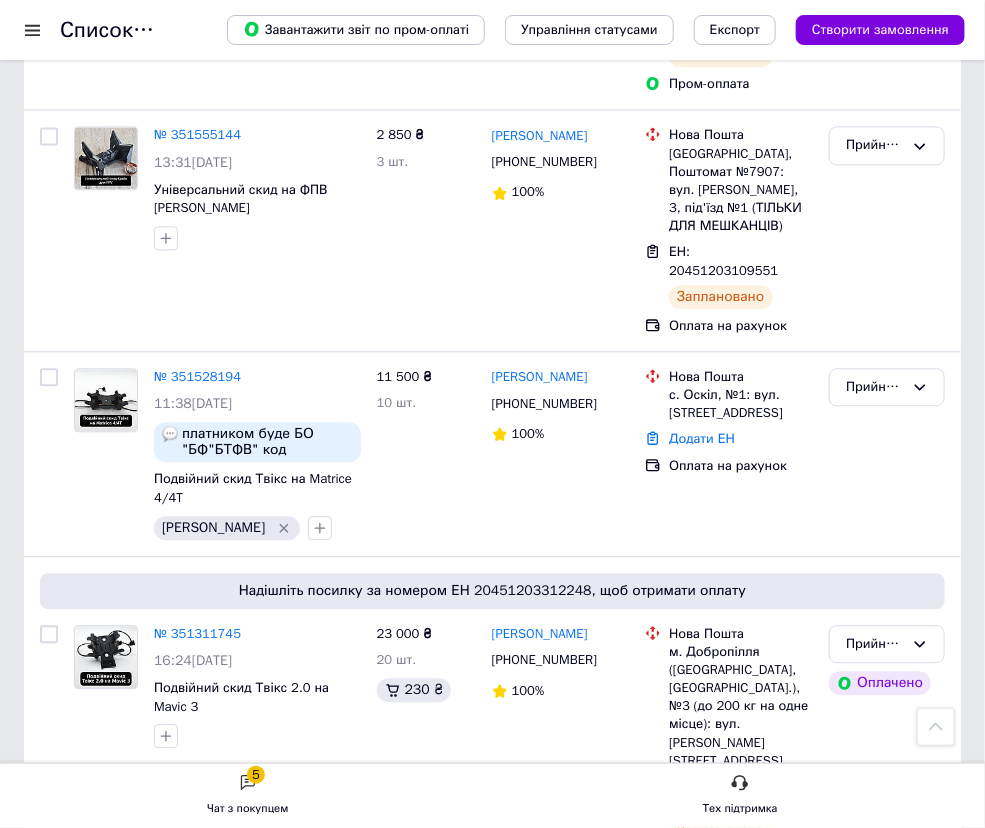 scroll, scrollTop: 3385, scrollLeft: 0, axis: vertical 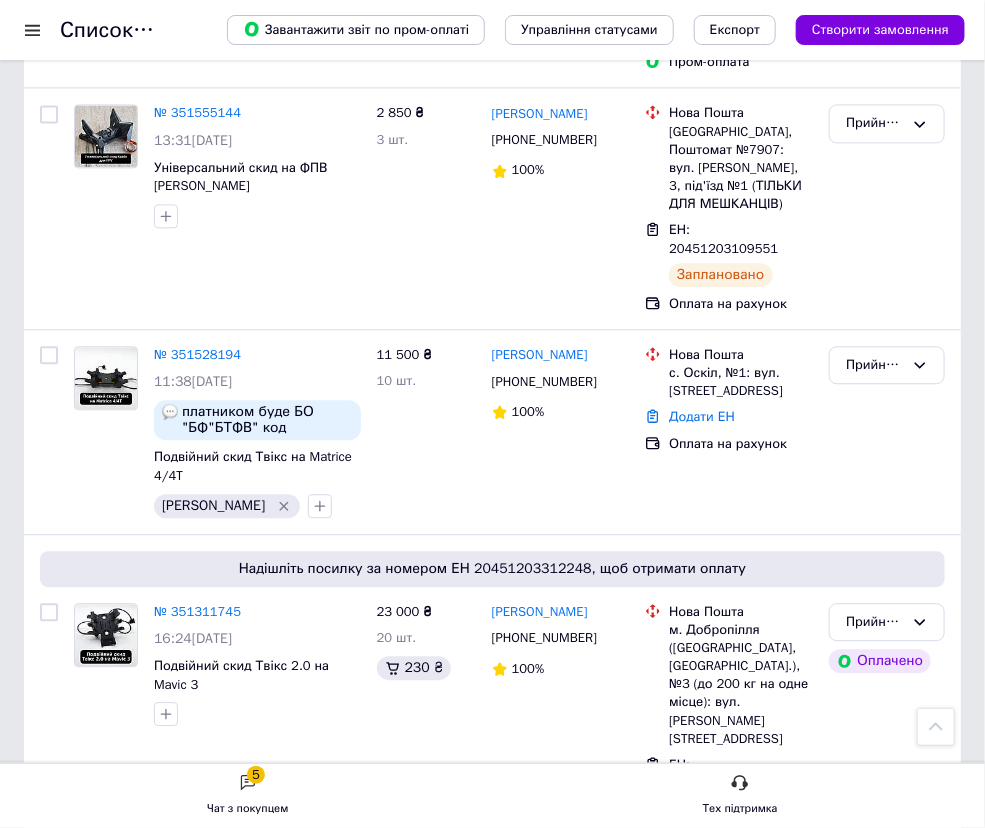click on "Список замовлень   Завантажити звіт по пром-оплаті Управління статусами Експорт Створити замовлення 1 Фільтри Збережені фільтри: Не обрано Статус: Прийнято Cкинути все Зберегти фільтр Замовлення Cума Покупець Доставка та оплата Статус Згенеруйте або додайте ЕН у замовлення, щоб отримати оплату № 352094498 16:08[DATE] Подвійний скид Твікс на Matrice 4/4T 23 000 ₴ 20 шт. 230 ₴ [PERSON_NAME] [PHONE_NUMBER] 100% Нова Пошта м. [GEOGRAPHIC_DATA] ([STREET_ADDRESS]: вул. ім. [PERSON_NAME] (Гірнича) 1а Додати ЕН Пром-оплата Прийнято Оплачено № 352071503 14:10[DATE] 4 200 ₴ 4 шт. 100% 100% 8" at bounding box center (492, -1219) 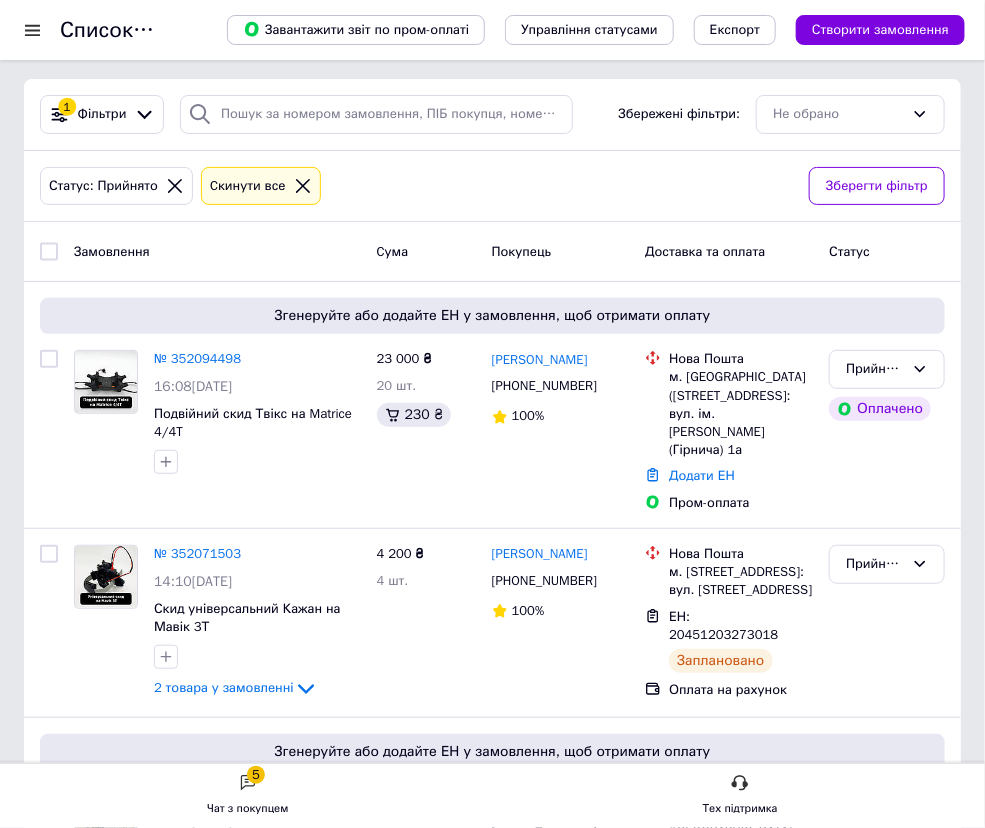 scroll, scrollTop: 0, scrollLeft: 0, axis: both 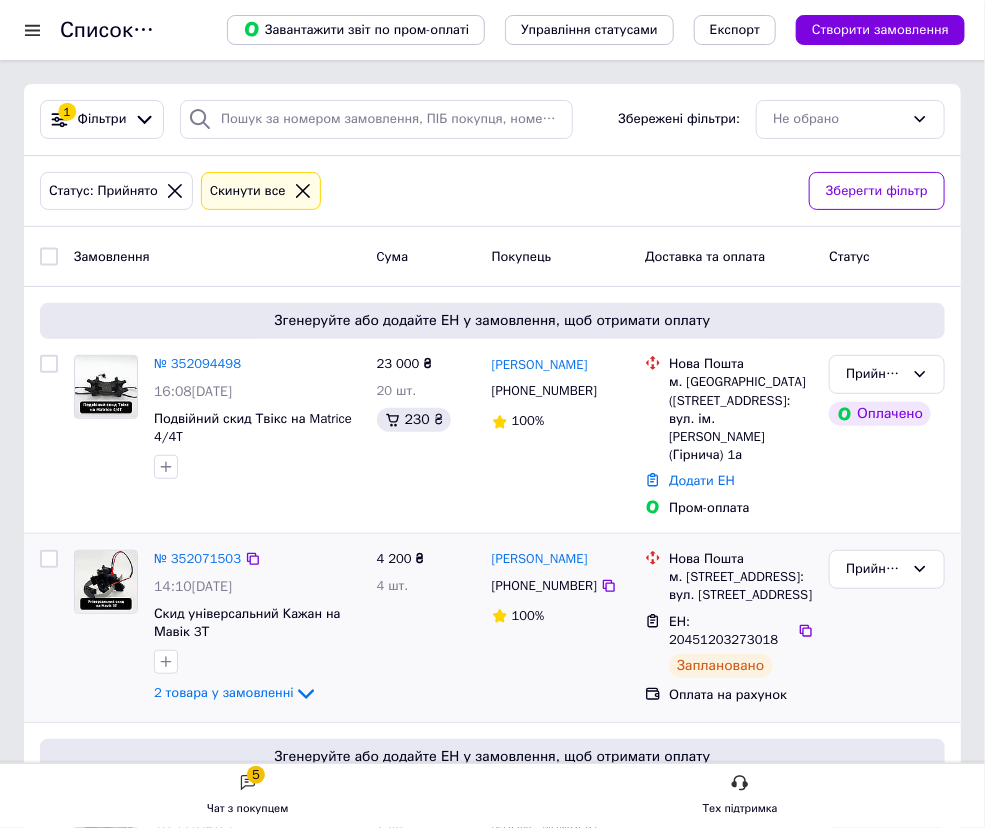 click on "4 200 ₴ 4 шт." at bounding box center [426, 628] 